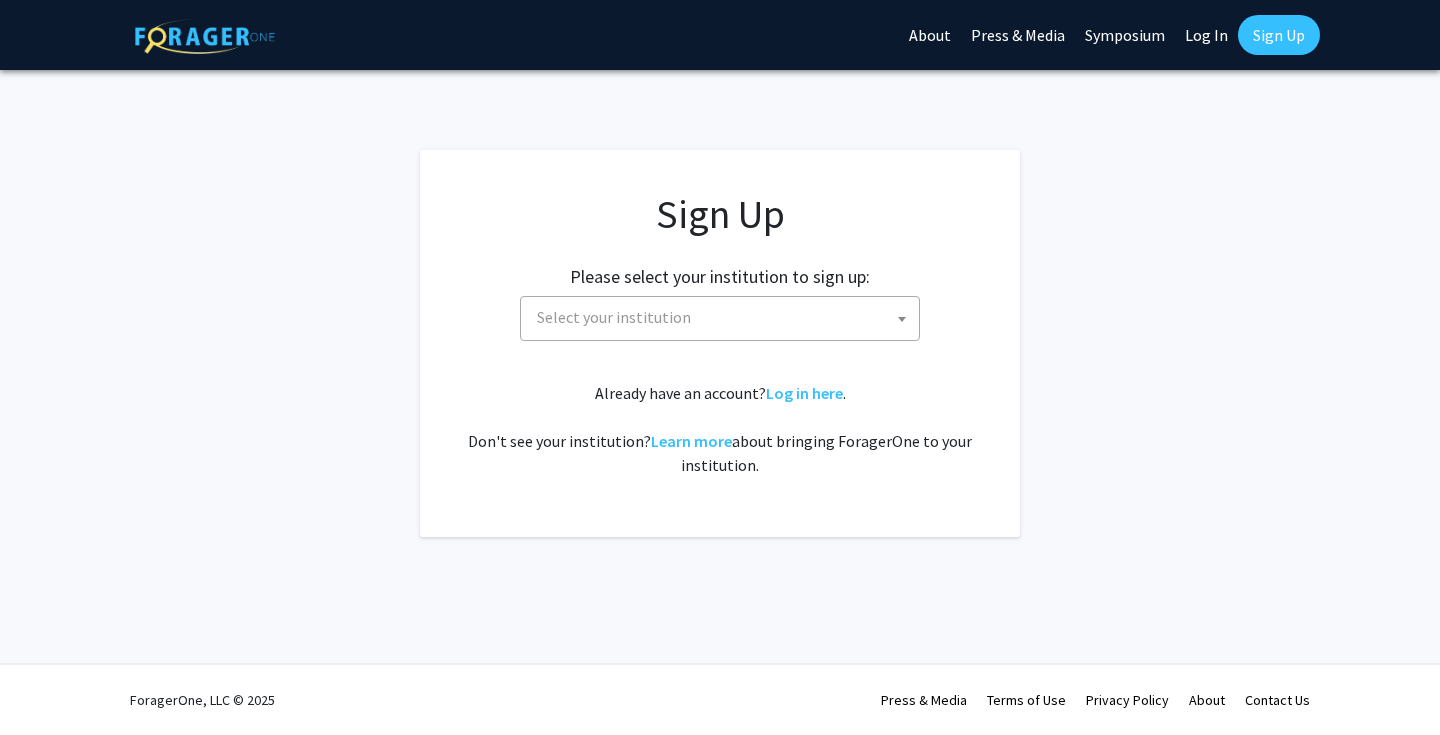 scroll, scrollTop: 0, scrollLeft: 0, axis: both 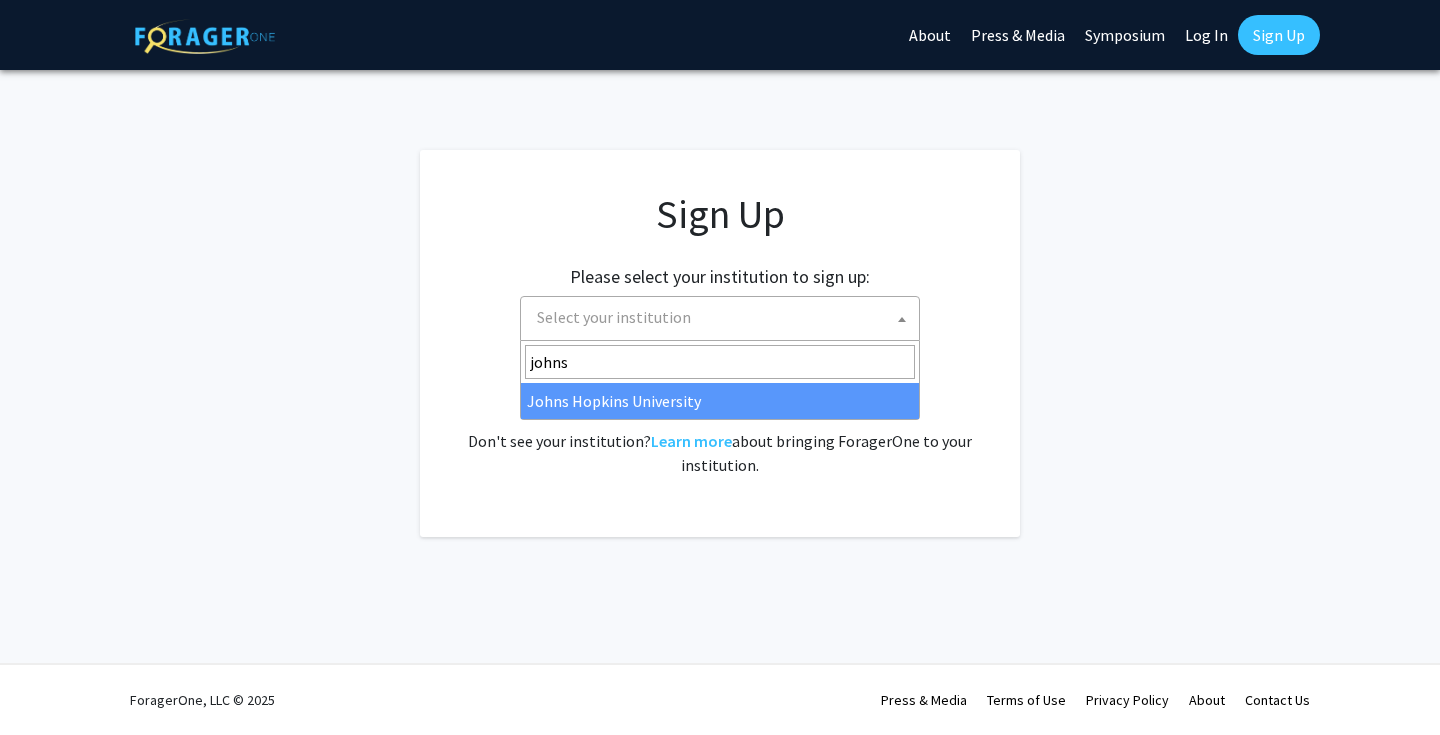 type on "johns" 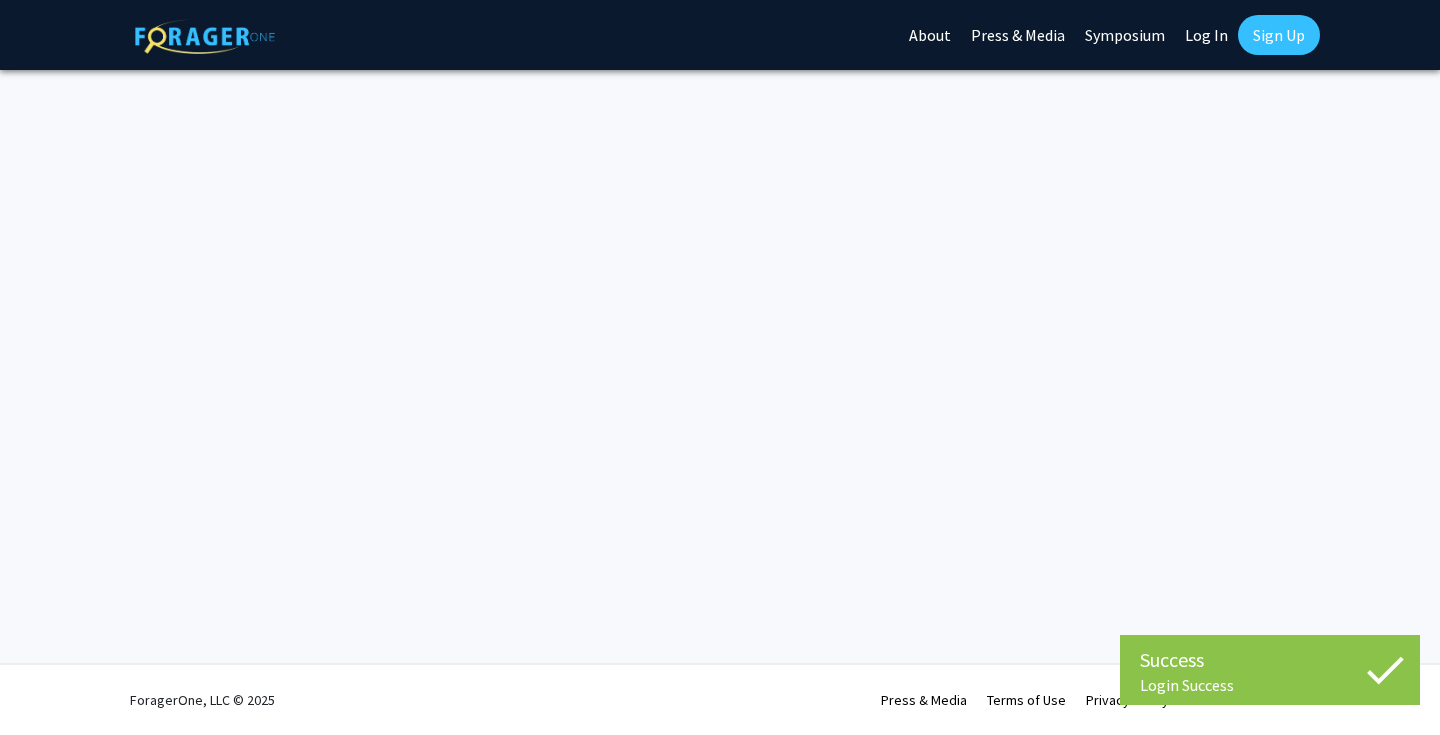 scroll, scrollTop: 0, scrollLeft: 0, axis: both 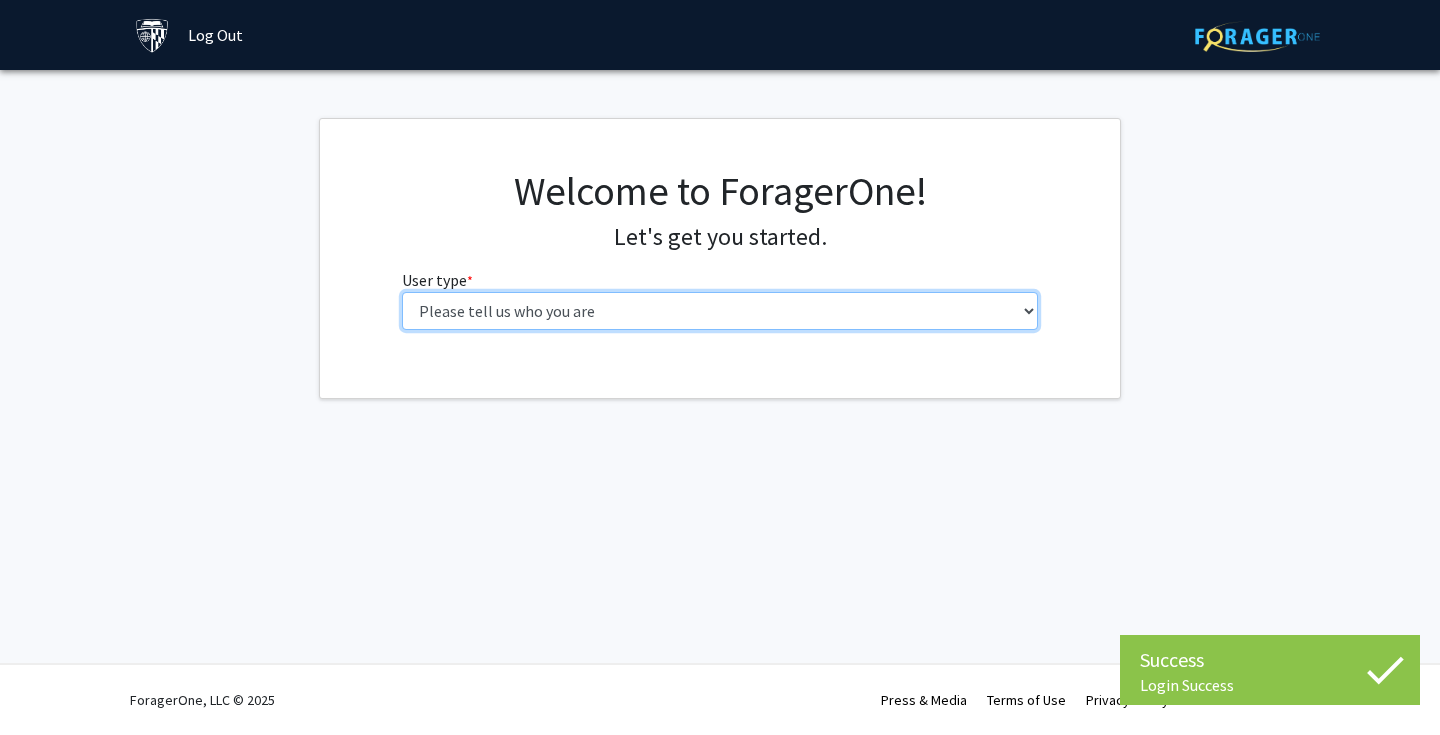 click on "Please tell us who you are  Undergraduate Student   Master's Student   Doctoral Candidate (PhD, MD, DMD, PharmD, etc.)   Postdoctoral Researcher / Research Staff / Medical Resident / Medical Fellow   Faculty   Administrative Staff" at bounding box center [720, 311] 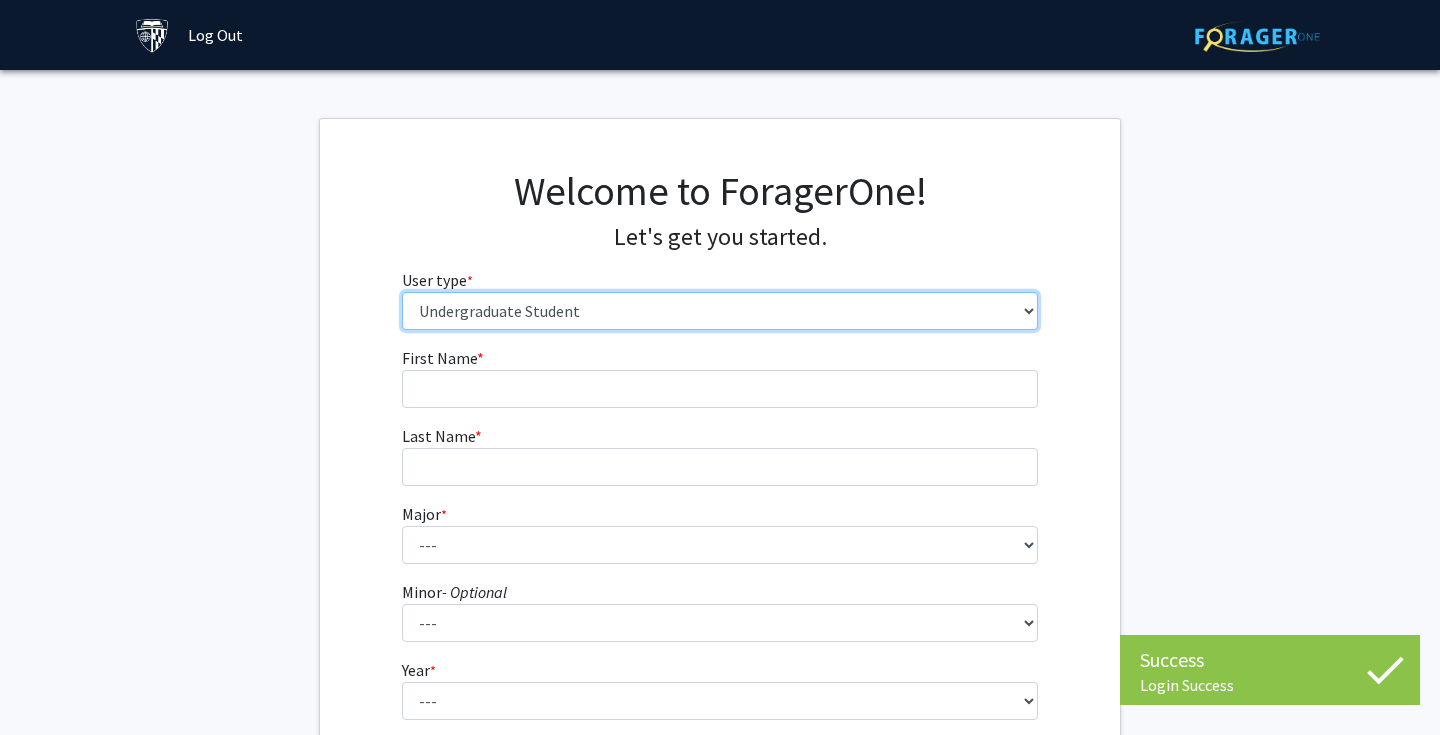 click on "Please tell us who you are  Undergraduate Student   Master's Student   Doctoral Candidate (PhD, MD, DMD, PharmD, etc.)   Postdoctoral Researcher / Research Staff / Medical Resident / Medical Fellow   Faculty   Administrative Staff" at bounding box center [720, 311] 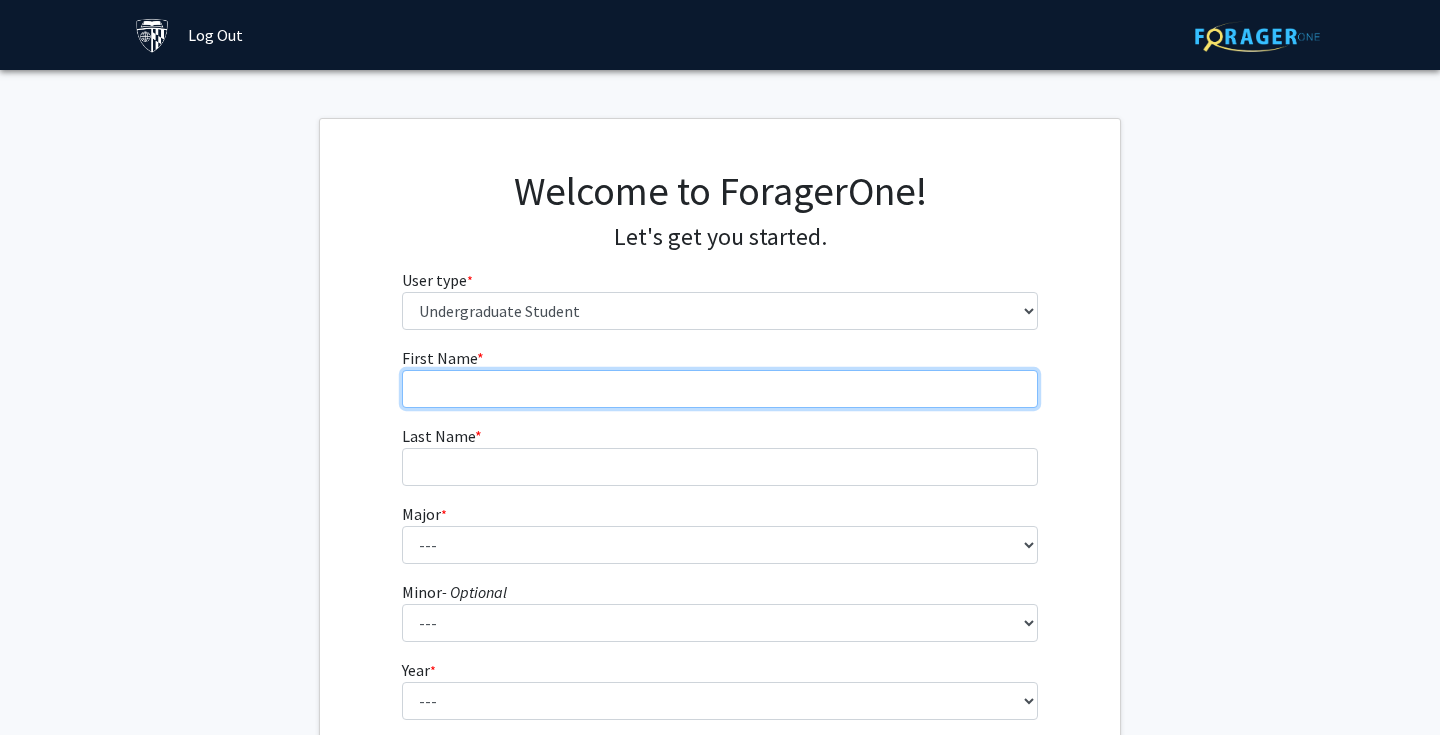 click on "First Name * required" at bounding box center (720, 389) 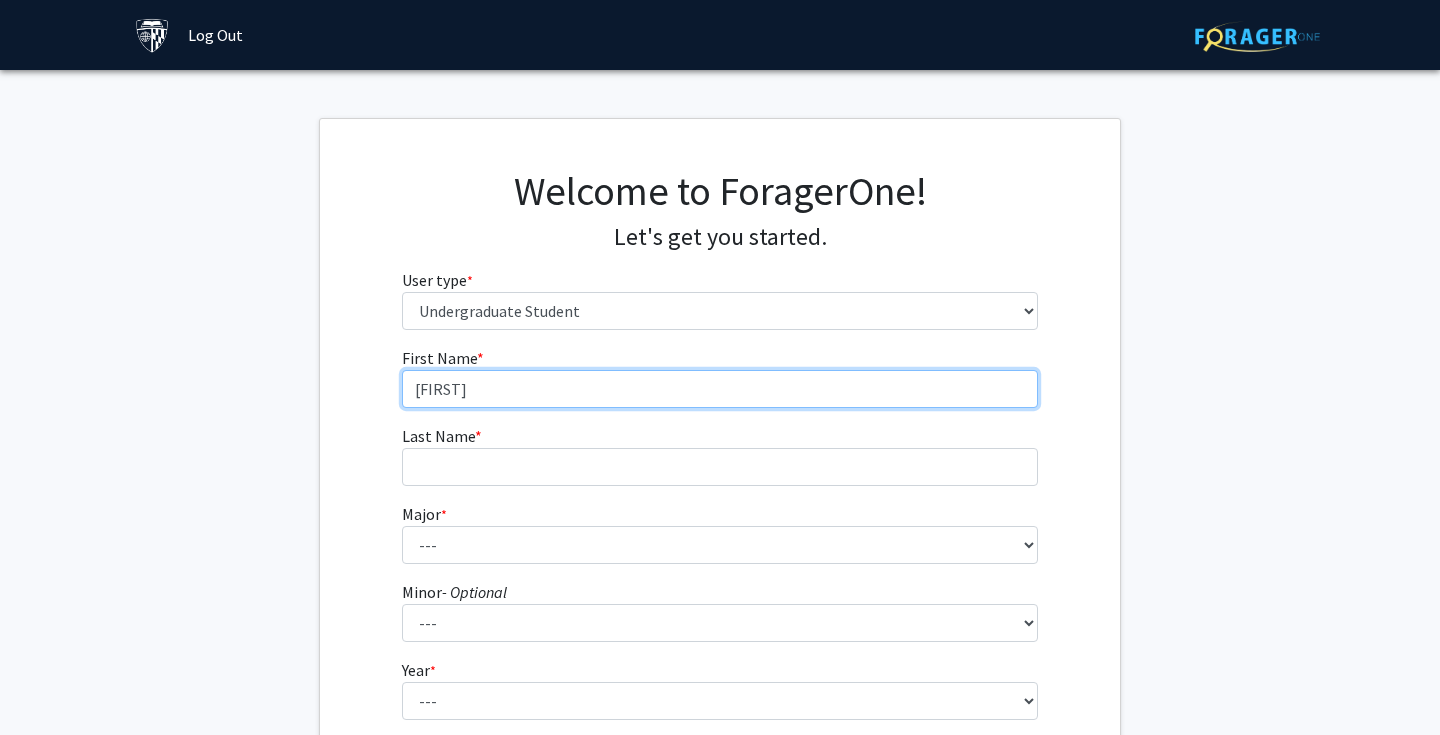 type on "[FIRST]" 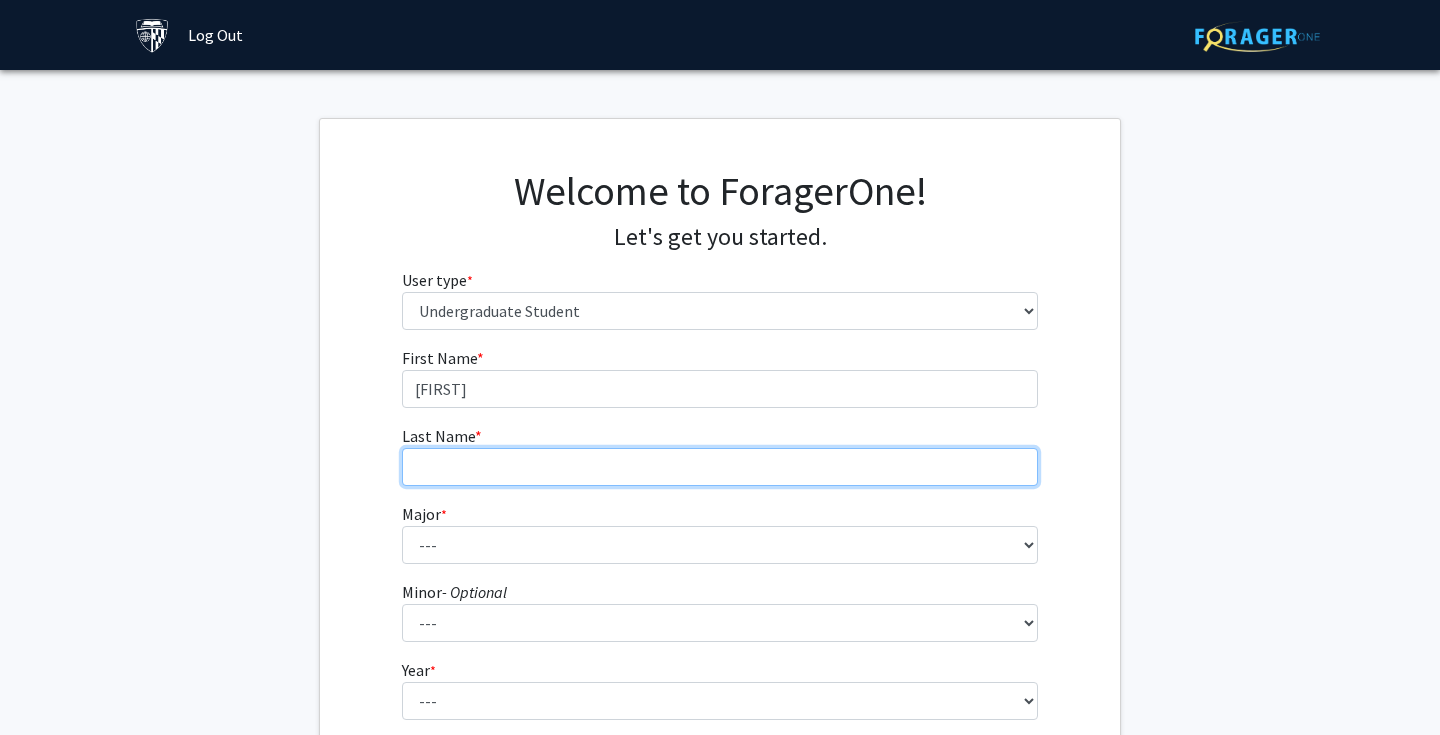 click on "Last Name * required" at bounding box center (720, 467) 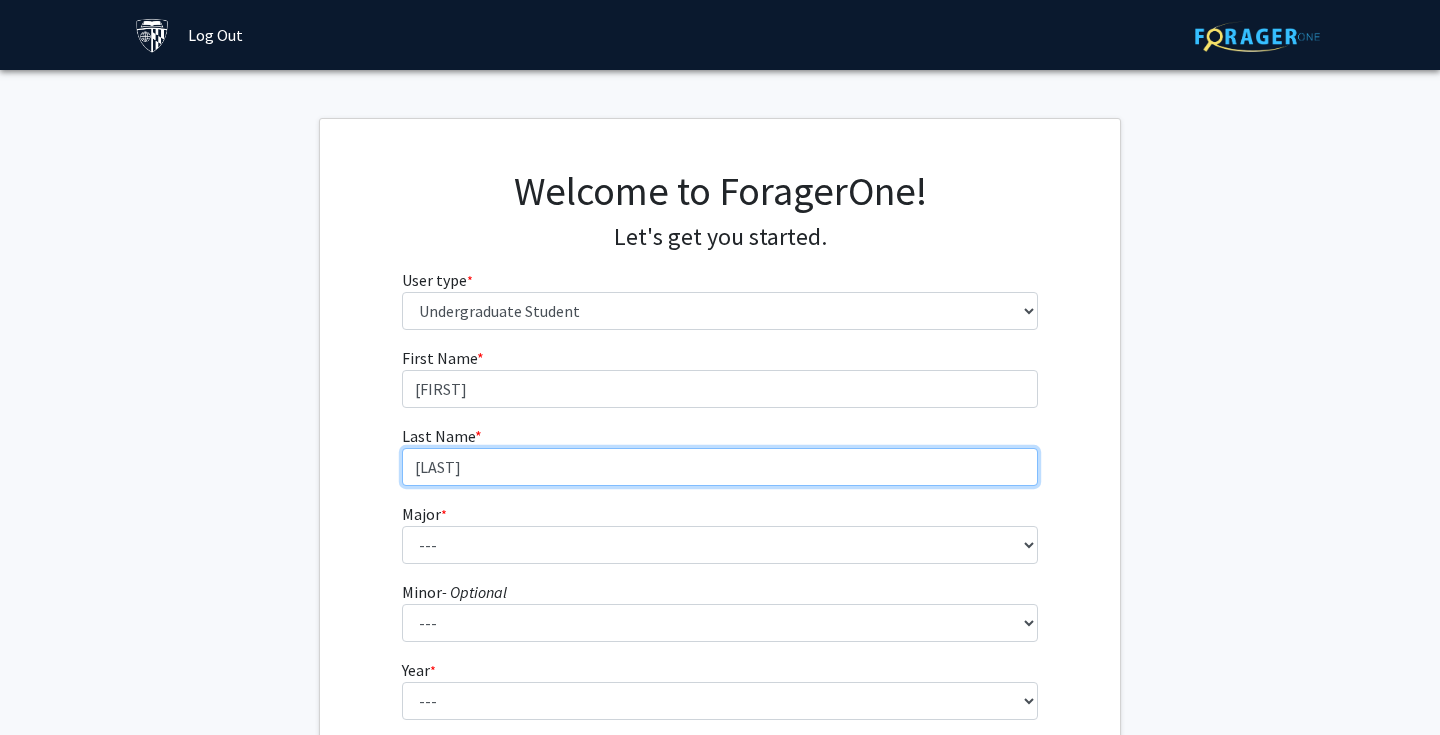 type on "Lee" 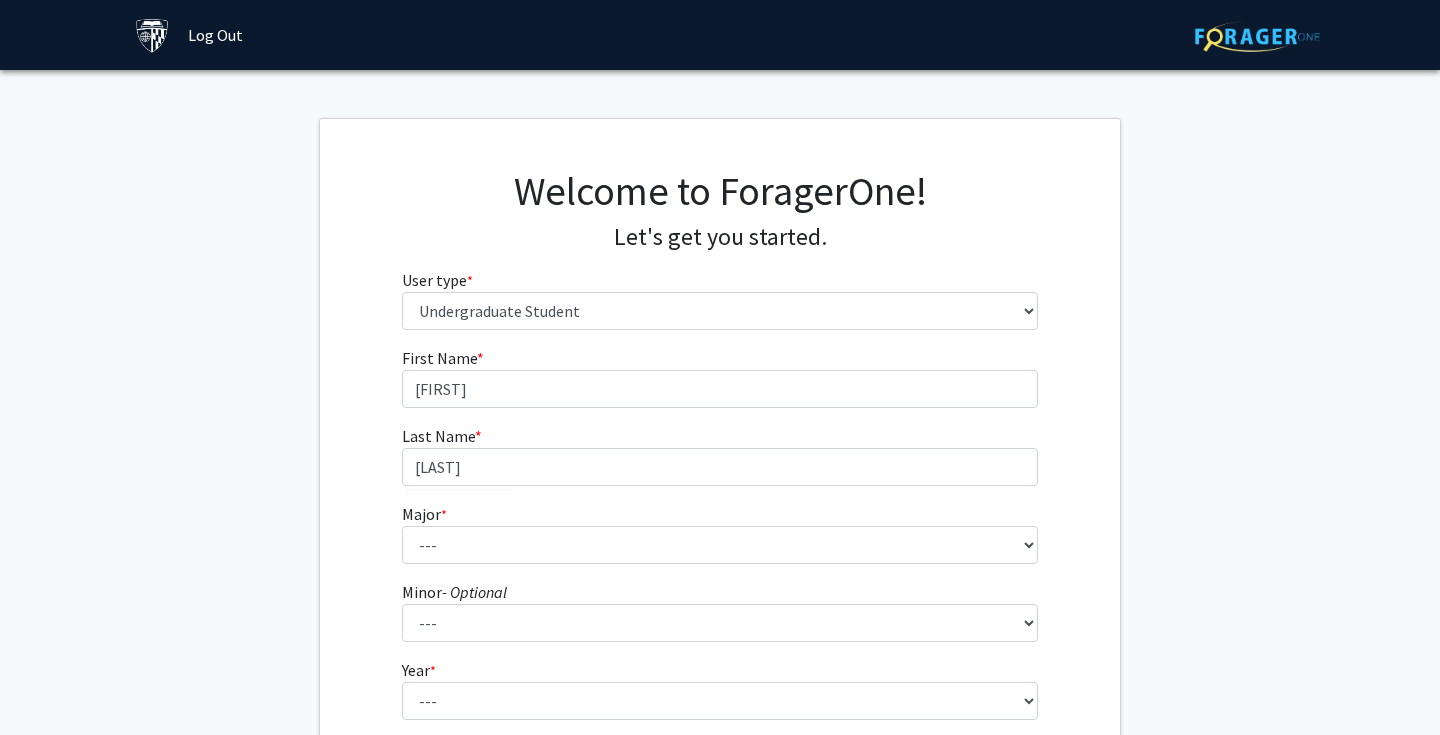 click on "Welcome to ForagerOne! Let's get you started.  User type  * required Please tell us who you are  Undergraduate Student   Master's Student   Doctoral Candidate (PhD, MD, DMD, PharmD, etc.)   Postdoctoral Researcher / Research Staff / Medical Resident / Medical Fellow   Faculty   Administrative Staff  First Name * required Ethan Last Name * required Lee  Major  * required ---  Africana Studies   Anthropology   Applied Mathematics & Statistics   Archaeology   Behavioral Biology   Biology   Biomedical Engineering   Biophysics   Chemical & Biomolecular Engineering   Chemistry   Civil Engineering   Classics   Cognitive Science   Computer Engineering   Computer Science   Earth & Planetary Sciences   East Asian Studies   Economics   Electrical Engineering   Engineering Mechanics   English   Environmental Engineering   Environmental Science   Film & Media Studies   French   General Engineering   Geography   German   Global Environmental Change & Sustainability   History   History of Art   Interdisciplinary Studies  *" 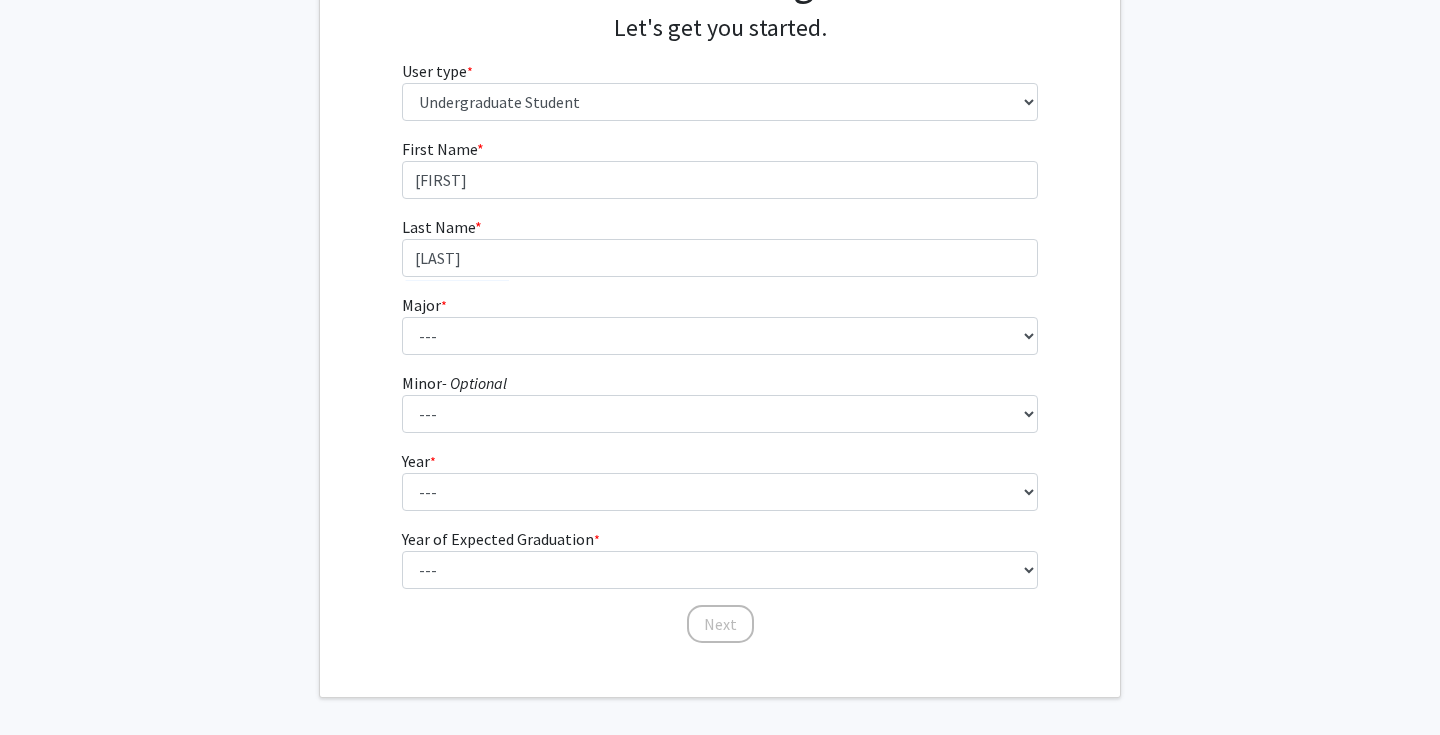 scroll, scrollTop: 254, scrollLeft: 0, axis: vertical 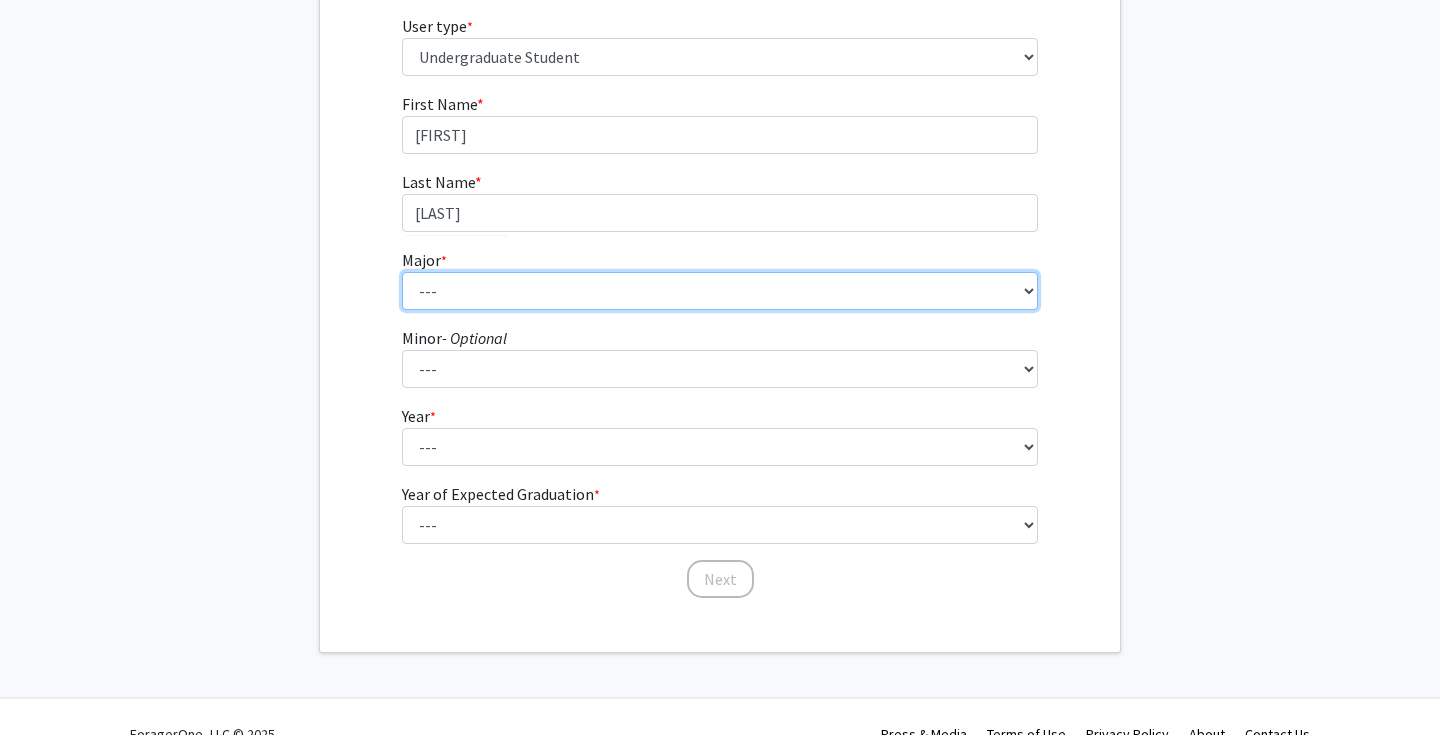 click on "---  Africana Studies   Anthropology   Applied Mathematics & Statistics   Archaeology   Behavioral Biology   Biology   Biomedical Engineering   Biophysics   Chemical & Biomolecular Engineering   Chemistry   Civil Engineering   Classics   Cognitive Science   Computer Engineering   Computer Science   Earth & Planetary Sciences   East Asian Studies   Economics   Electrical Engineering   Engineering Mechanics   English   Environmental Engineering   Environmental Science   Film & Media Studies   French   General Engineering   Geography   German   Global Environmental Change & Sustainability   History   History of Art   History of Science & Technology   Interdisciplinary Studies   International Studies   Italian   Latin American Studies   Materials Science & Engineering   Mathematics   Mechanical Engineering   Medicine, Science & the Humanities   Molecular & Cellular Biology   Music   Natural Sciences   Near Eastern Studies   Neuroscience   Philosophy   Physics   Political Science   Psychology   Romance Languages" at bounding box center [720, 291] 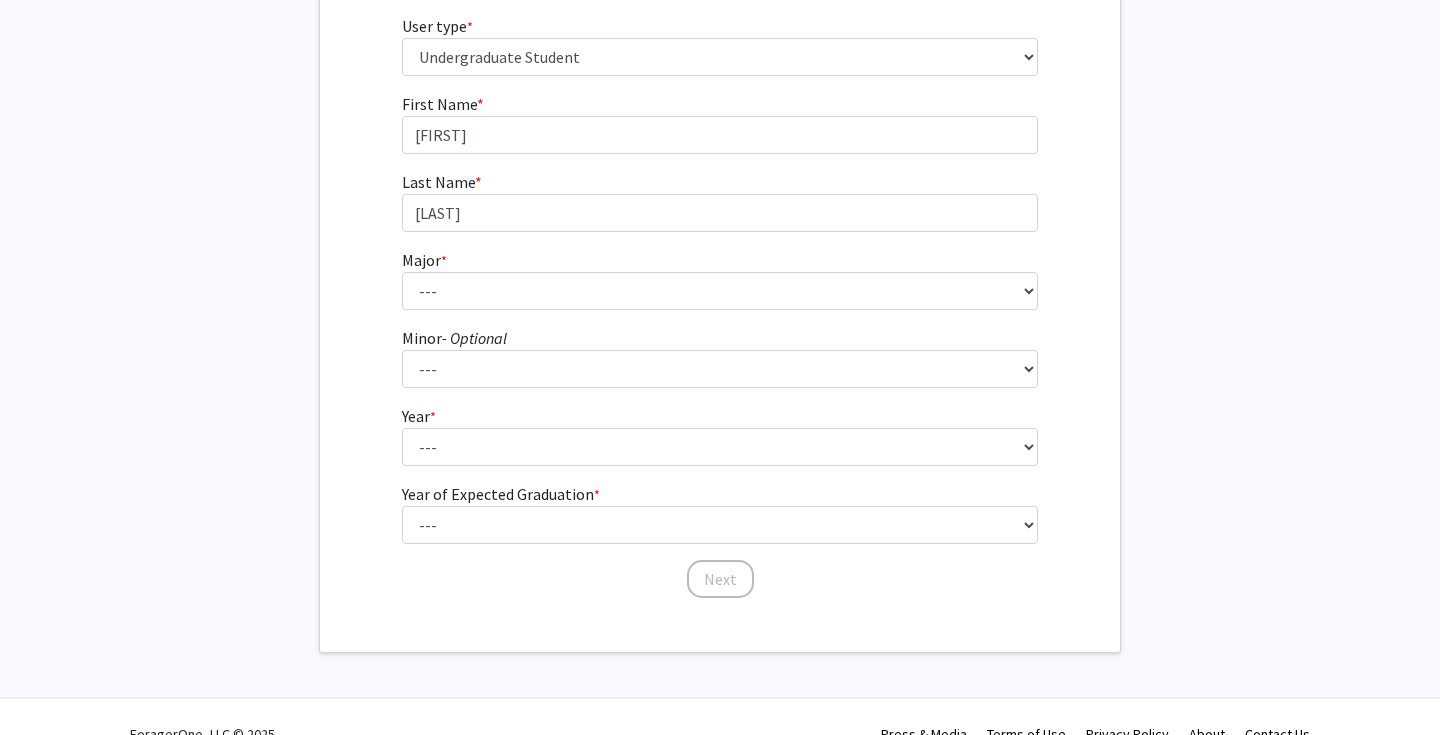 click on "Welcome to ForagerOne! Let's get you started.  User type  * required Please tell us who you are  Undergraduate Student   Master's Student   Doctoral Candidate (PhD, MD, DMD, PharmD, etc.)   Postdoctoral Researcher / Research Staff / Medical Resident / Medical Fellow   Faculty   Administrative Staff  First Name * required Ethan Last Name * required Lee  Major  * required ---  Africana Studies   Anthropology   Applied Mathematics & Statistics   Archaeology   Behavioral Biology   Biology   Biomedical Engineering   Biophysics   Chemical & Biomolecular Engineering   Chemistry   Civil Engineering   Classics   Cognitive Science   Computer Engineering   Computer Science   Earth & Planetary Sciences   East Asian Studies   Economics   Electrical Engineering   Engineering Mechanics   English   Environmental Engineering   Environmental Science   Film & Media Studies   French   General Engineering   Geography   German   Global Environmental Change & Sustainability   History   History of Art   Interdisciplinary Studies  *" 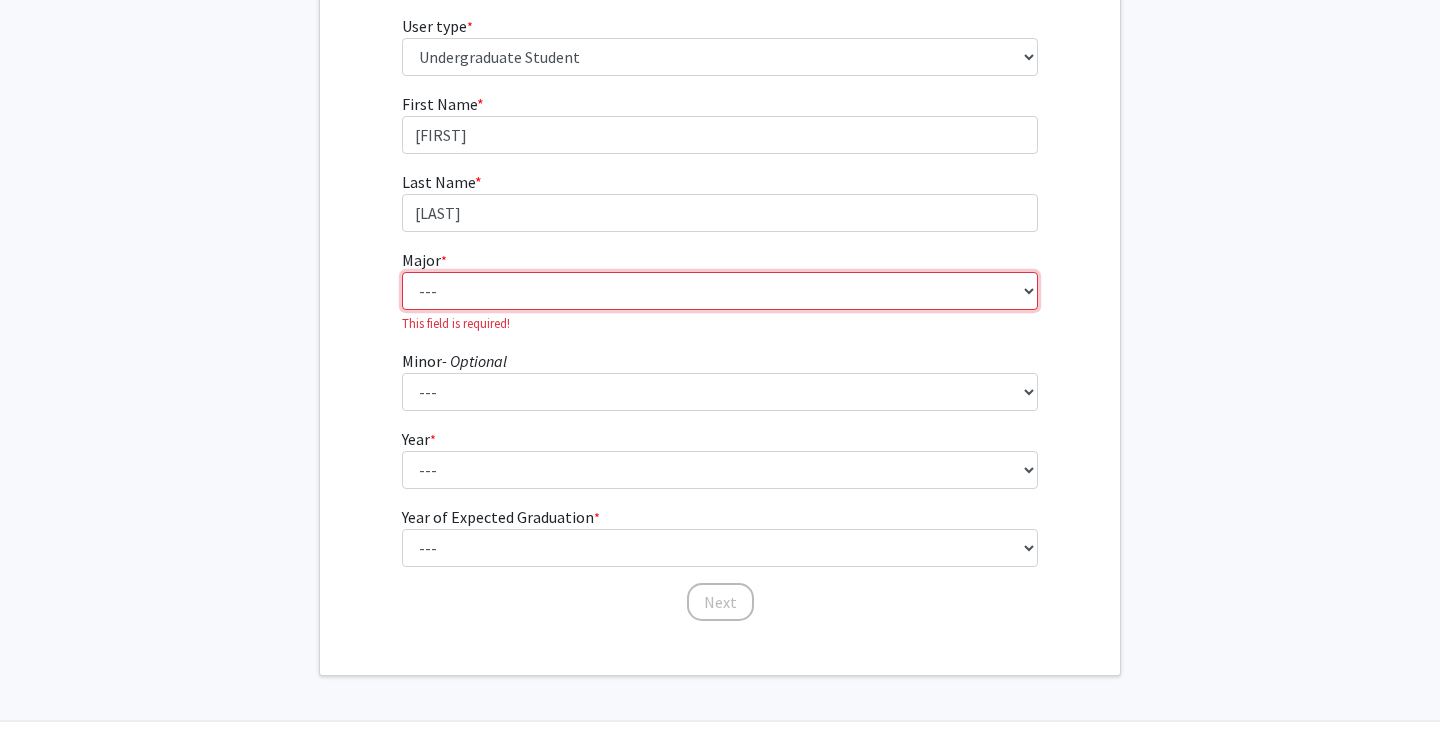 click on "---  Africana Studies   Anthropology   Applied Mathematics & Statistics   Archaeology   Behavioral Biology   Biology   Biomedical Engineering   Biophysics   Chemical & Biomolecular Engineering   Chemistry   Civil Engineering   Classics   Cognitive Science   Computer Engineering   Computer Science   Earth & Planetary Sciences   East Asian Studies   Economics   Electrical Engineering   Engineering Mechanics   English   Environmental Engineering   Environmental Science   Film & Media Studies   French   General Engineering   Geography   German   Global Environmental Change & Sustainability   History   History of Art   History of Science & Technology   Interdisciplinary Studies   International Studies   Italian   Latin American Studies   Materials Science & Engineering   Mathematics   Mechanical Engineering   Medicine, Science & the Humanities   Molecular & Cellular Biology   Music   Natural Sciences   Near Eastern Studies   Neuroscience   Philosophy   Physics   Political Science   Psychology   Romance Languages" at bounding box center [720, 291] 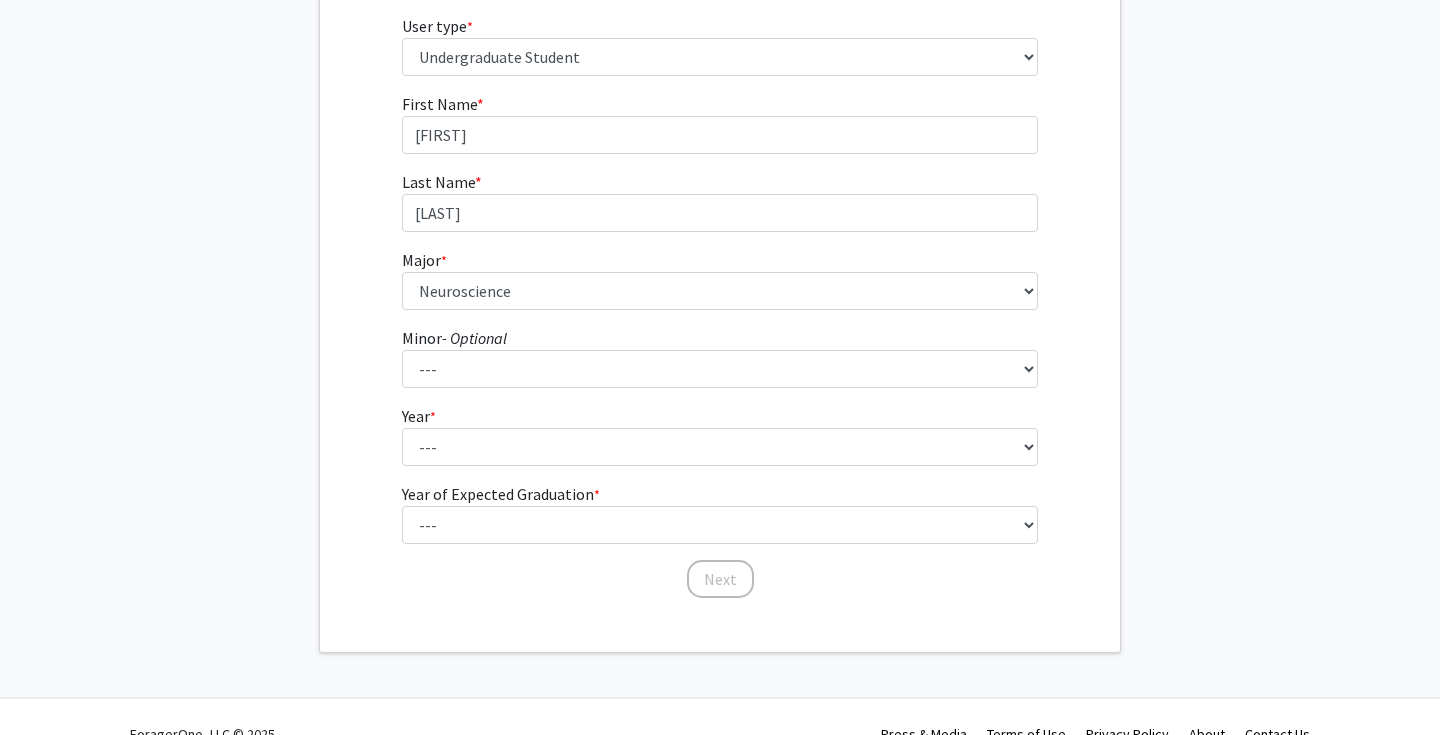 click on "Welcome to ForagerOne! Let's get you started.  User type  * required Please tell us who you are  Undergraduate Student   Master's Student   Doctoral Candidate (PhD, MD, DMD, PharmD, etc.)   Postdoctoral Researcher / Research Staff / Medical Resident / Medical Fellow   Faculty   Administrative Staff  First Name * required Ethan Last Name * required Lee  Major  * required ---  Africana Studies   Anthropology   Applied Mathematics & Statistics   Archaeology   Behavioral Biology   Biology   Biomedical Engineering   Biophysics   Chemical & Biomolecular Engineering   Chemistry   Civil Engineering   Classics   Cognitive Science   Computer Engineering   Computer Science   Earth & Planetary Sciences   East Asian Studies   Economics   Electrical Engineering   Engineering Mechanics   English   Environmental Engineering   Environmental Science   Film & Media Studies   French   General Engineering   Geography   German   Global Environmental Change & Sustainability   History   History of Art   Interdisciplinary Studies  *" 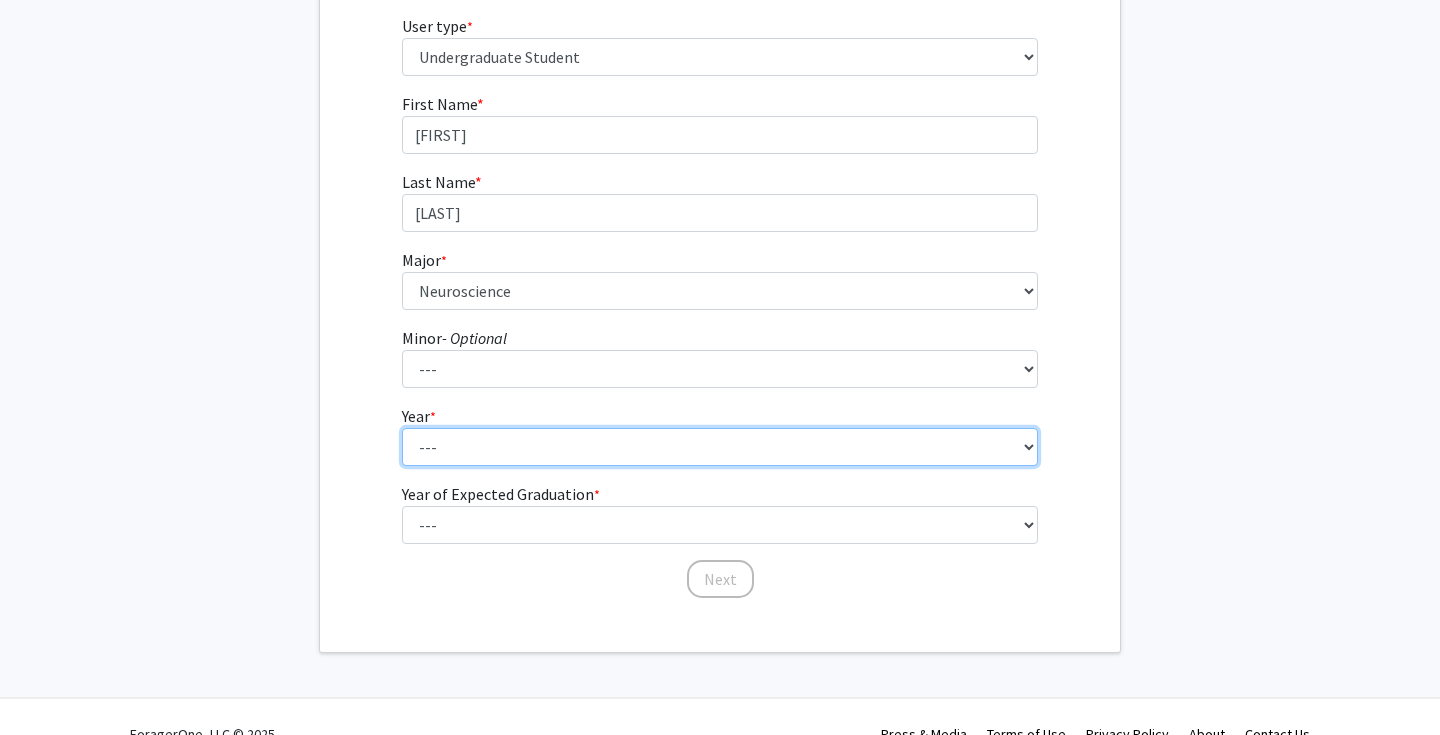 click on "---  First-year   Sophomore   Junior   Senior   Postbaccalaureate Certificate" at bounding box center (720, 447) 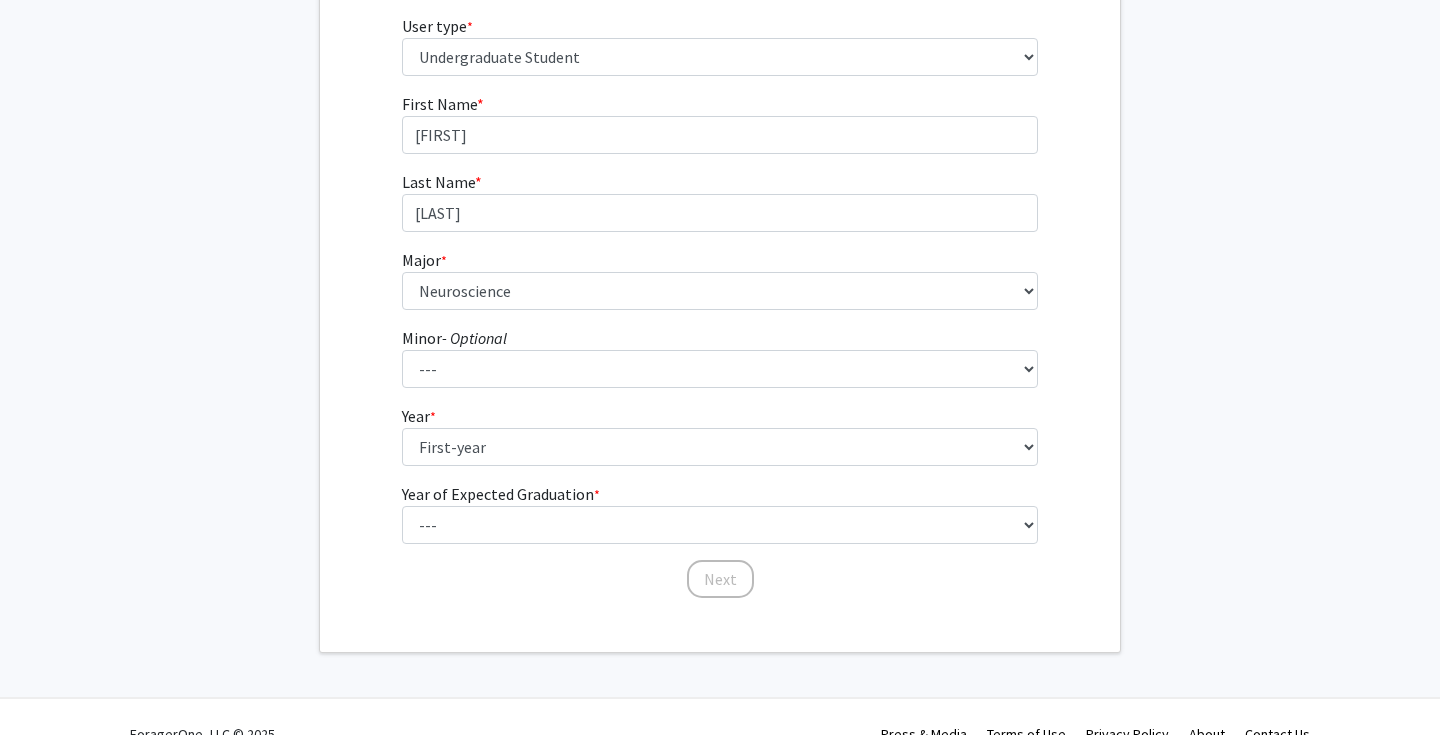 click on "Welcome to ForagerOne! Let's get you started.  User type  * required Please tell us who you are  Undergraduate Student   Master's Student   Doctoral Candidate (PhD, MD, DMD, PharmD, etc.)   Postdoctoral Researcher / Research Staff / Medical Resident / Medical Fellow   Faculty   Administrative Staff  First Name * required Ethan Last Name * required Lee  Major  * required ---  Africana Studies   Anthropology   Applied Mathematics & Statistics   Archaeology   Behavioral Biology   Biology   Biomedical Engineering   Biophysics   Chemical & Biomolecular Engineering   Chemistry   Civil Engineering   Classics   Cognitive Science   Computer Engineering   Computer Science   Earth & Planetary Sciences   East Asian Studies   Economics   Electrical Engineering   Engineering Mechanics   English   Environmental Engineering   Environmental Science   Film & Media Studies   French   General Engineering   Geography   German   Global Environmental Change & Sustainability   History   History of Art   Interdisciplinary Studies  *" 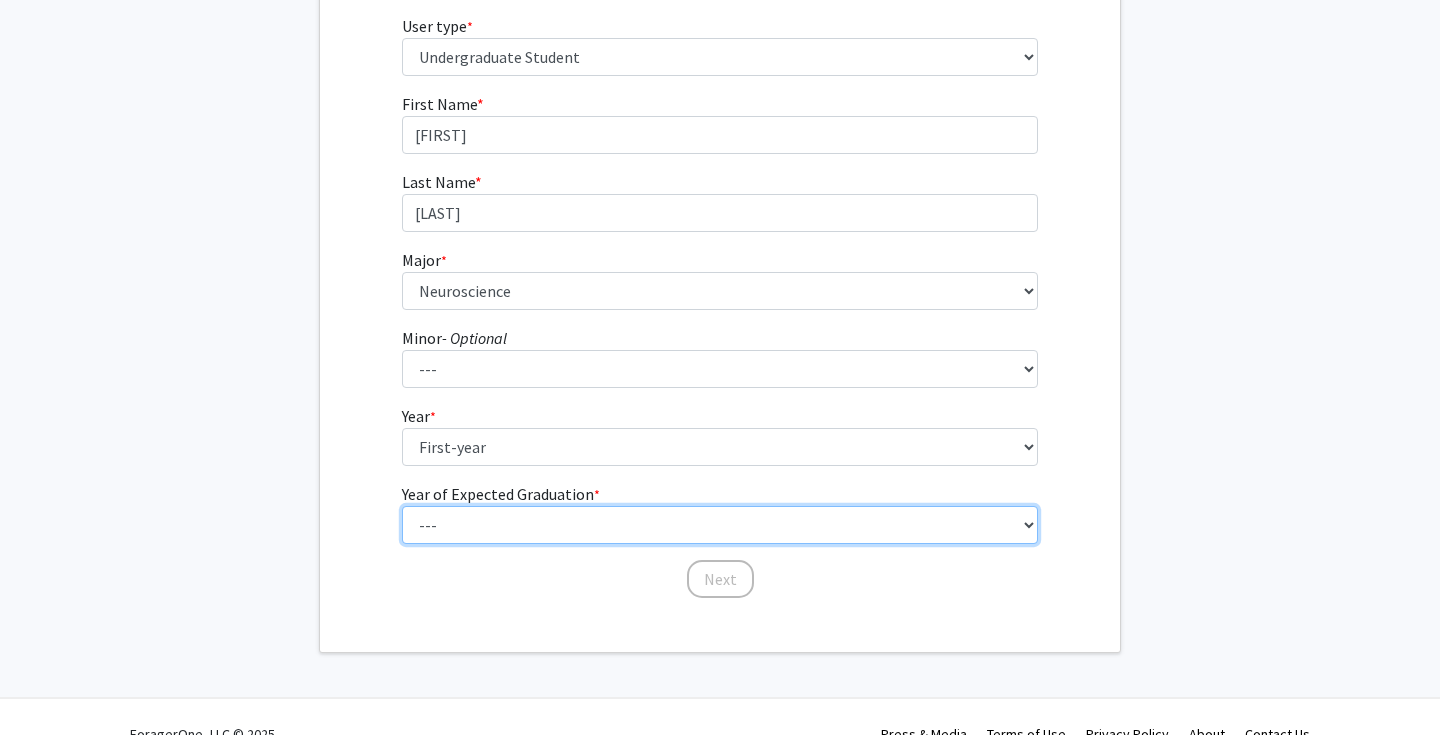 click on "---  2025   2026   2027   2028   2029   2030   2031   2032   2033   2034" at bounding box center [720, 525] 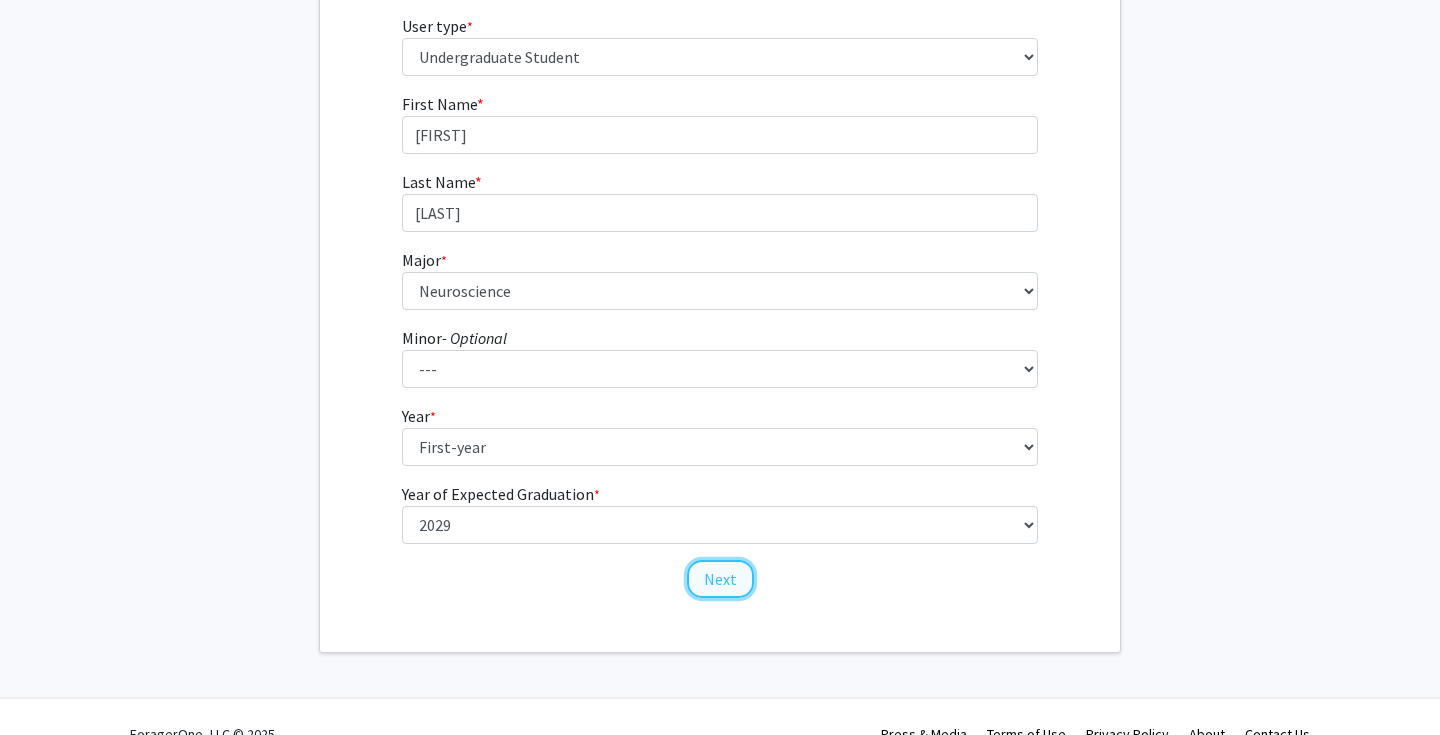 click on "Next" 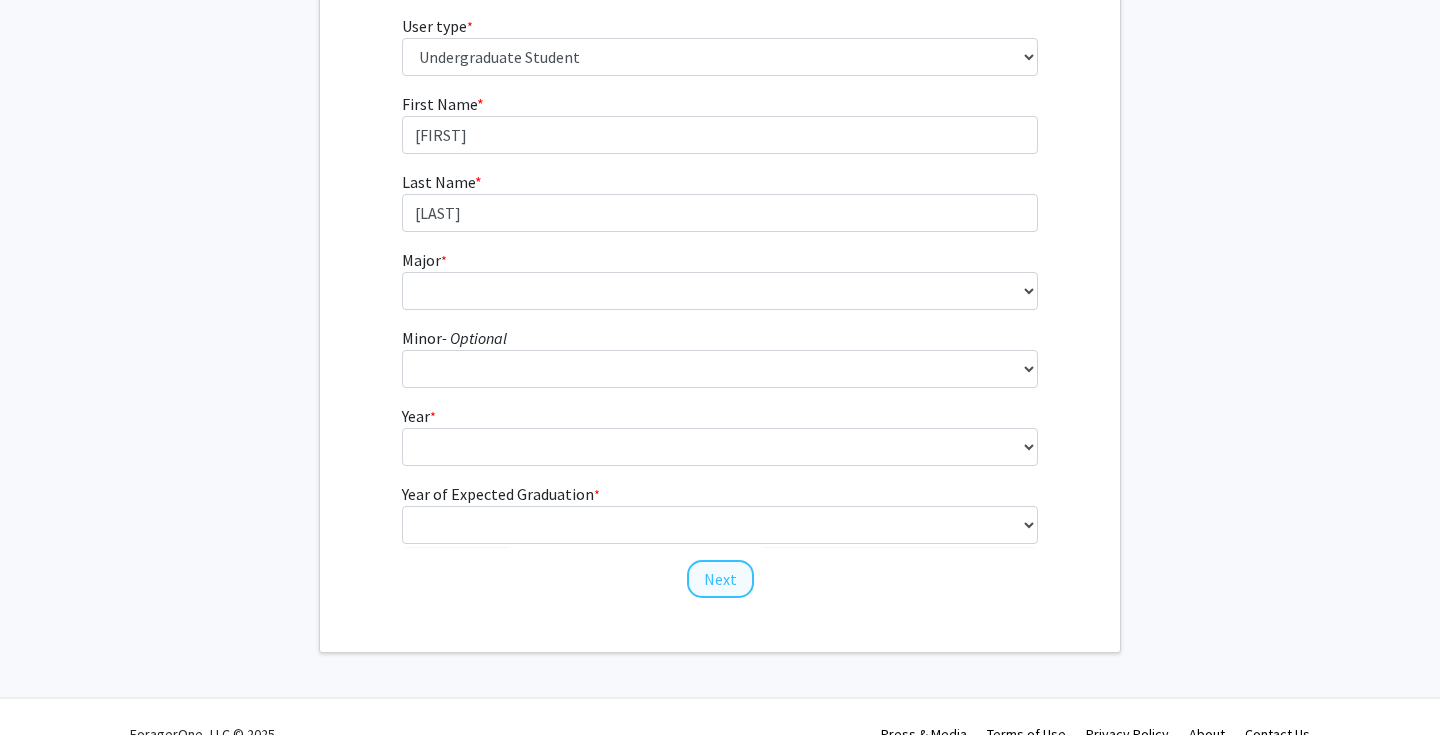 scroll, scrollTop: 0, scrollLeft: 0, axis: both 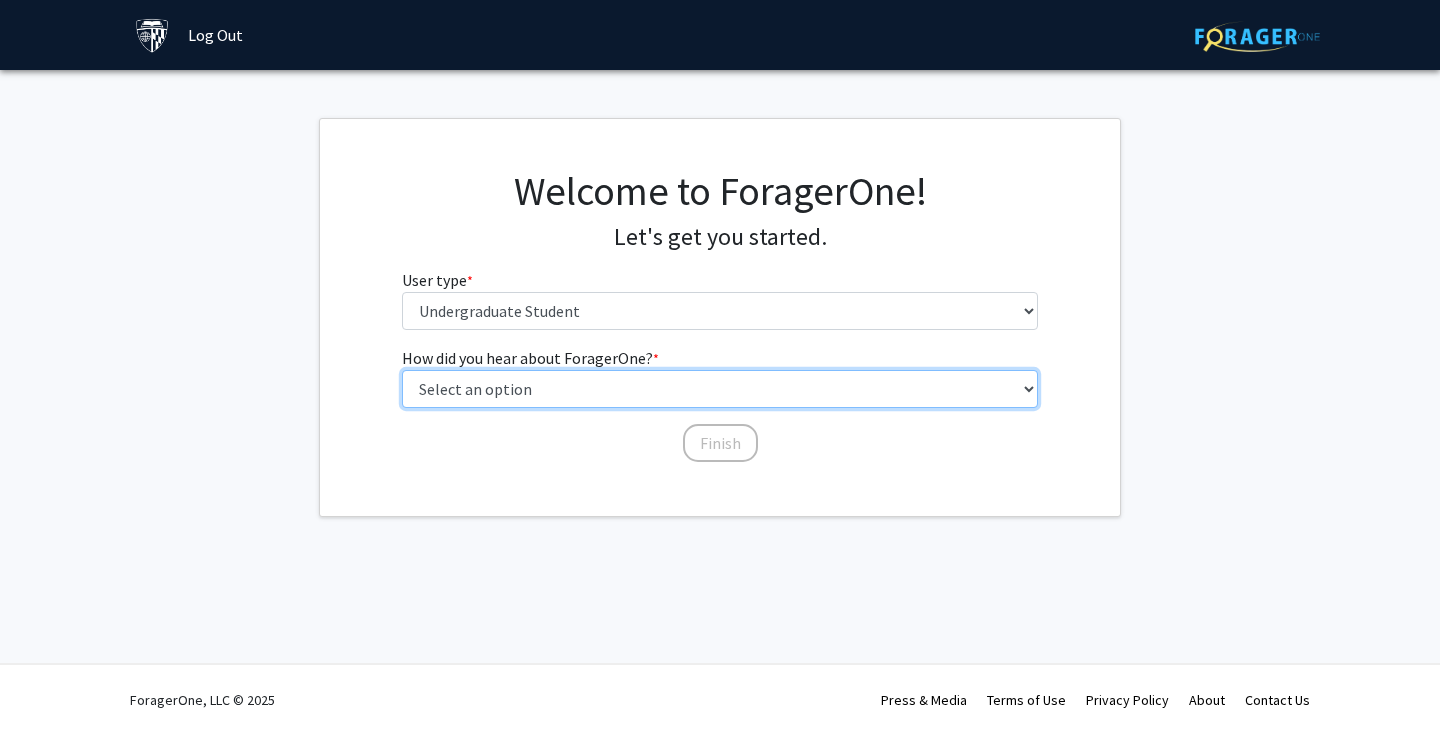 click on "Select an option  Peer/student recommendation   Faculty/staff recommendation   University website   University email or newsletter   Other" at bounding box center [720, 389] 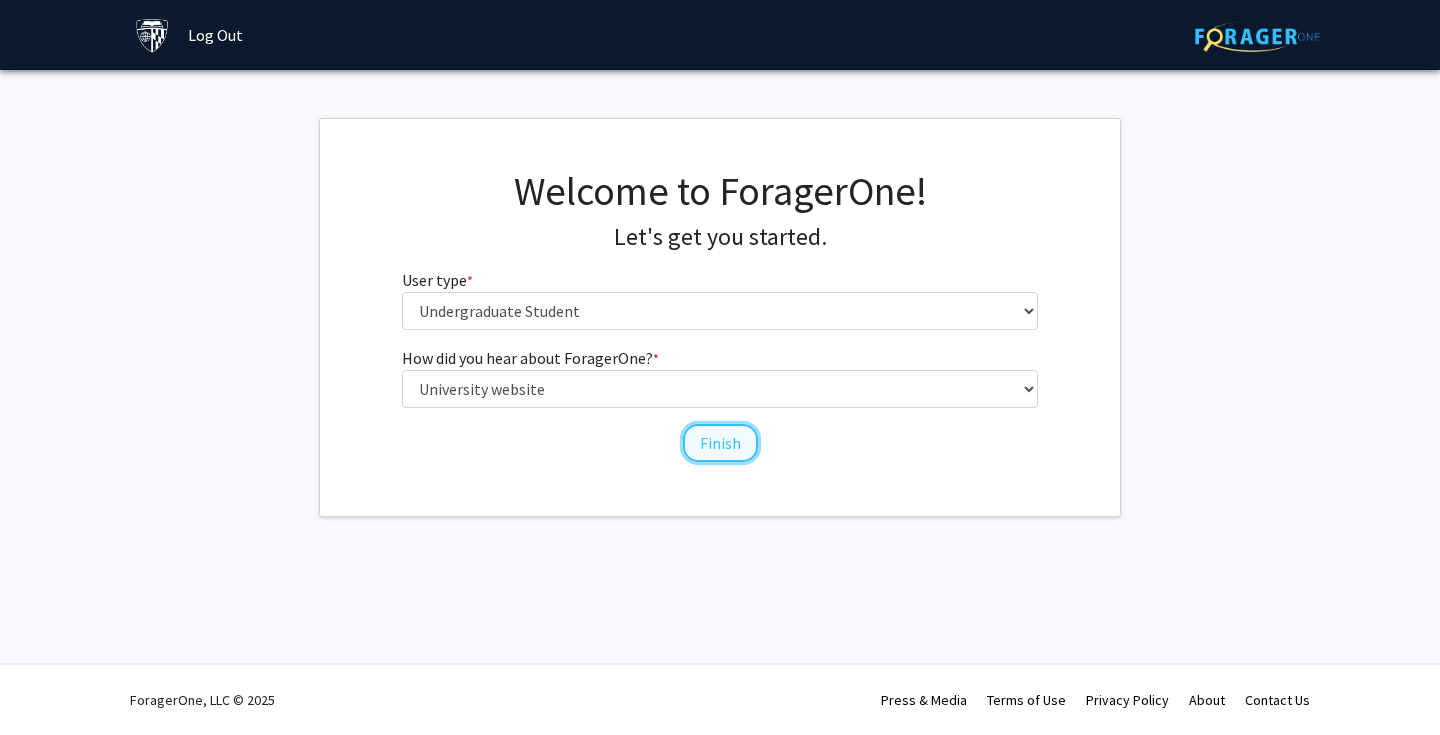 click on "Finish" 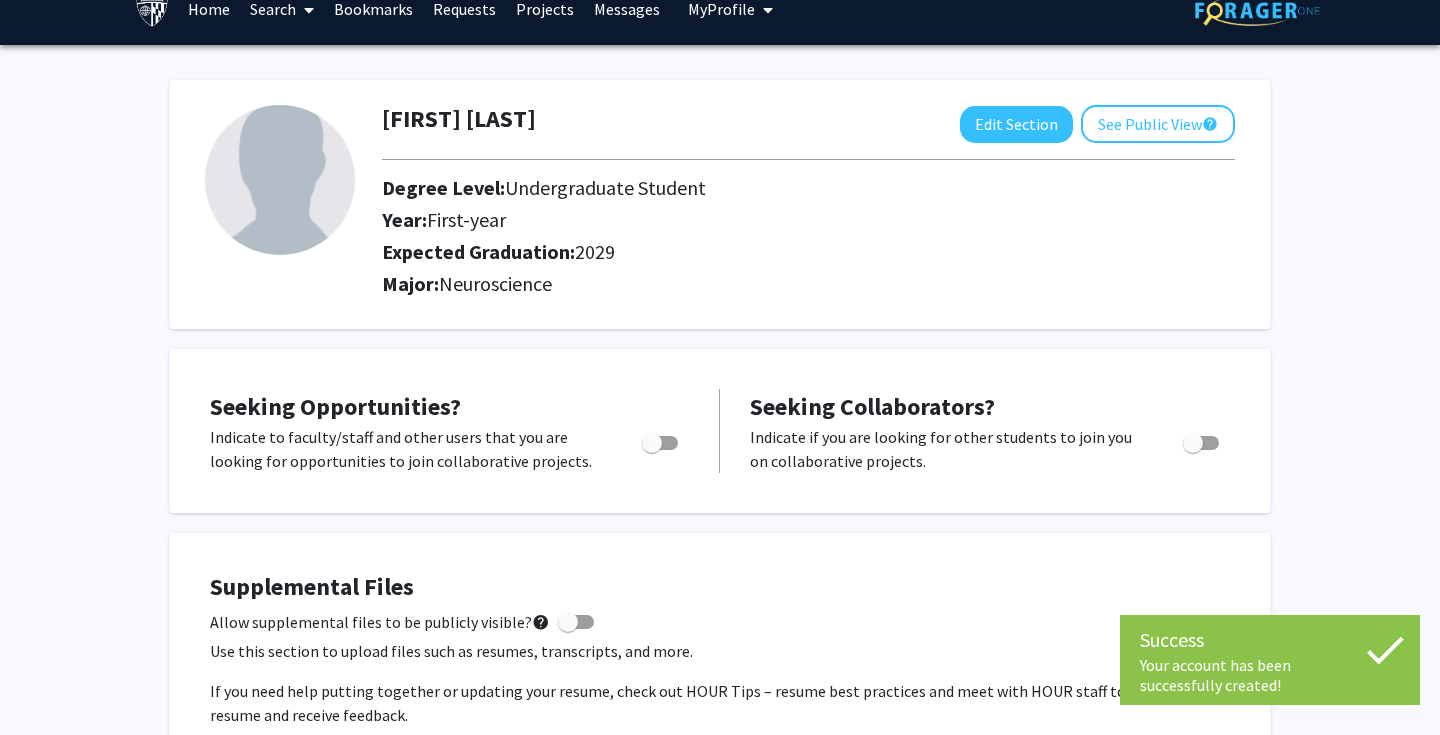 scroll, scrollTop: 31, scrollLeft: 0, axis: vertical 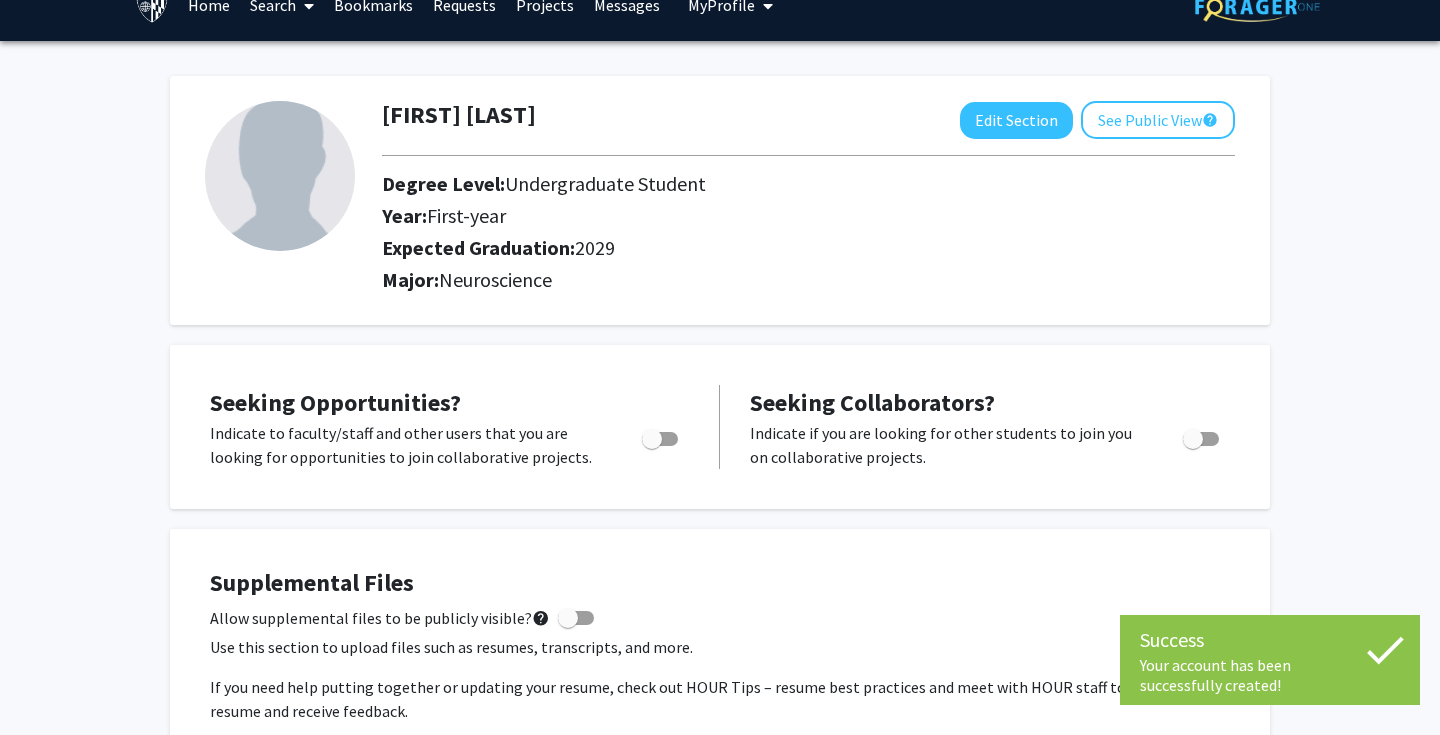 click at bounding box center [660, 439] 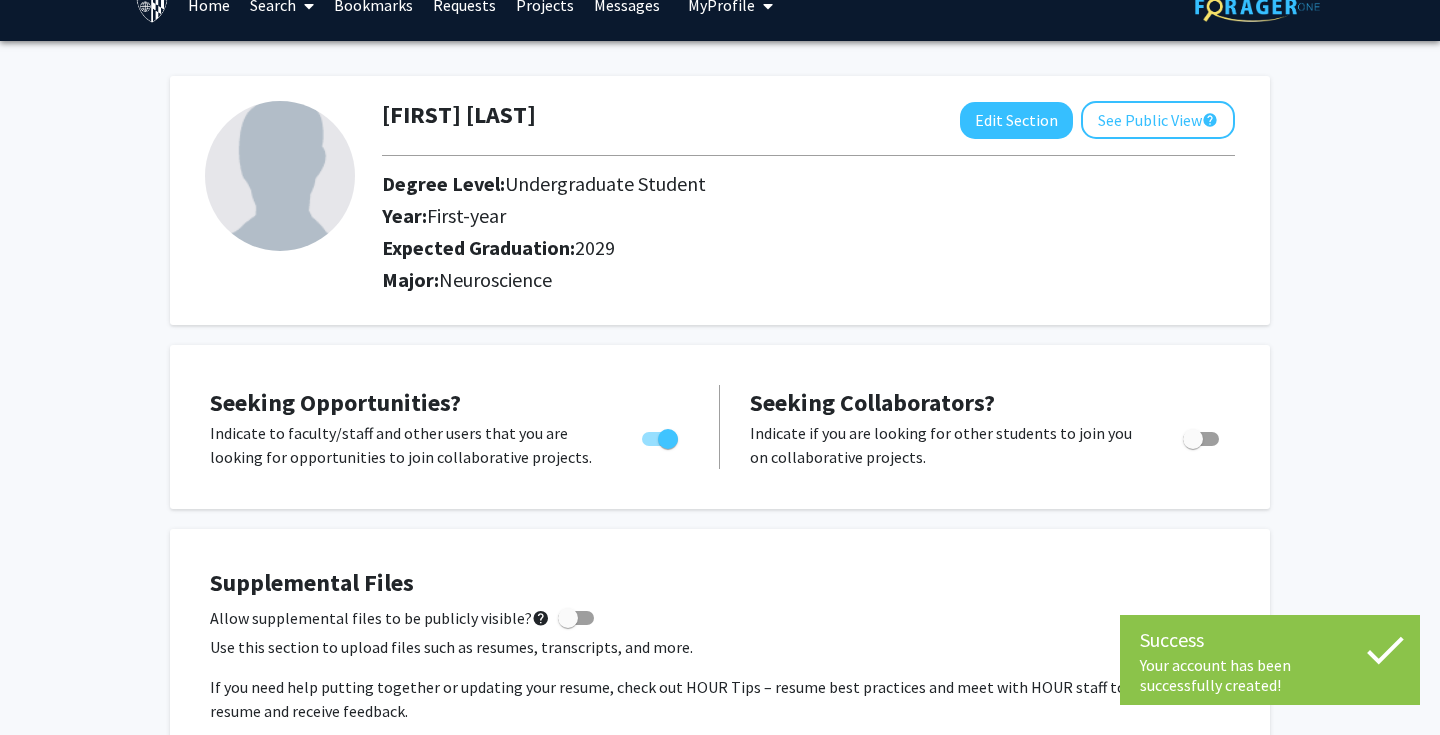 scroll, scrollTop: 33, scrollLeft: 0, axis: vertical 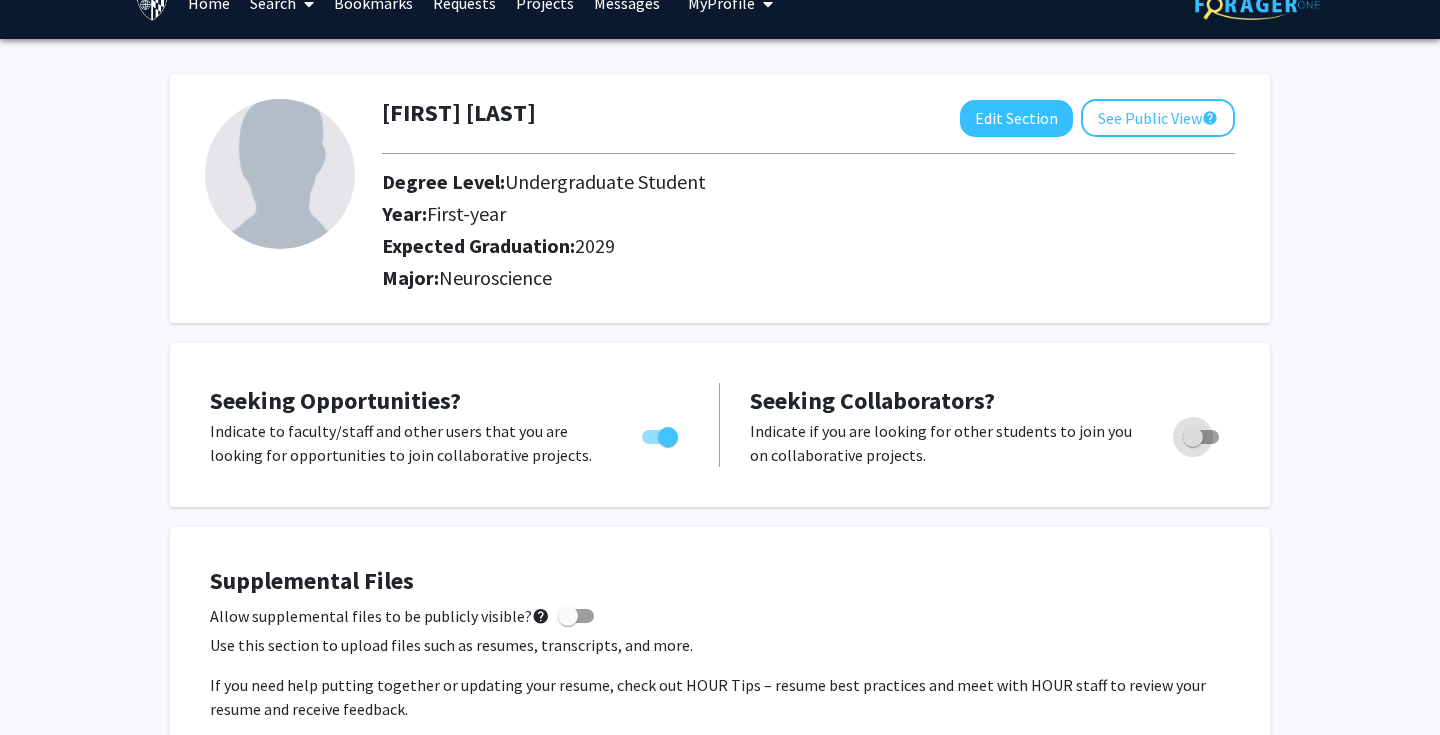 click at bounding box center (1193, 437) 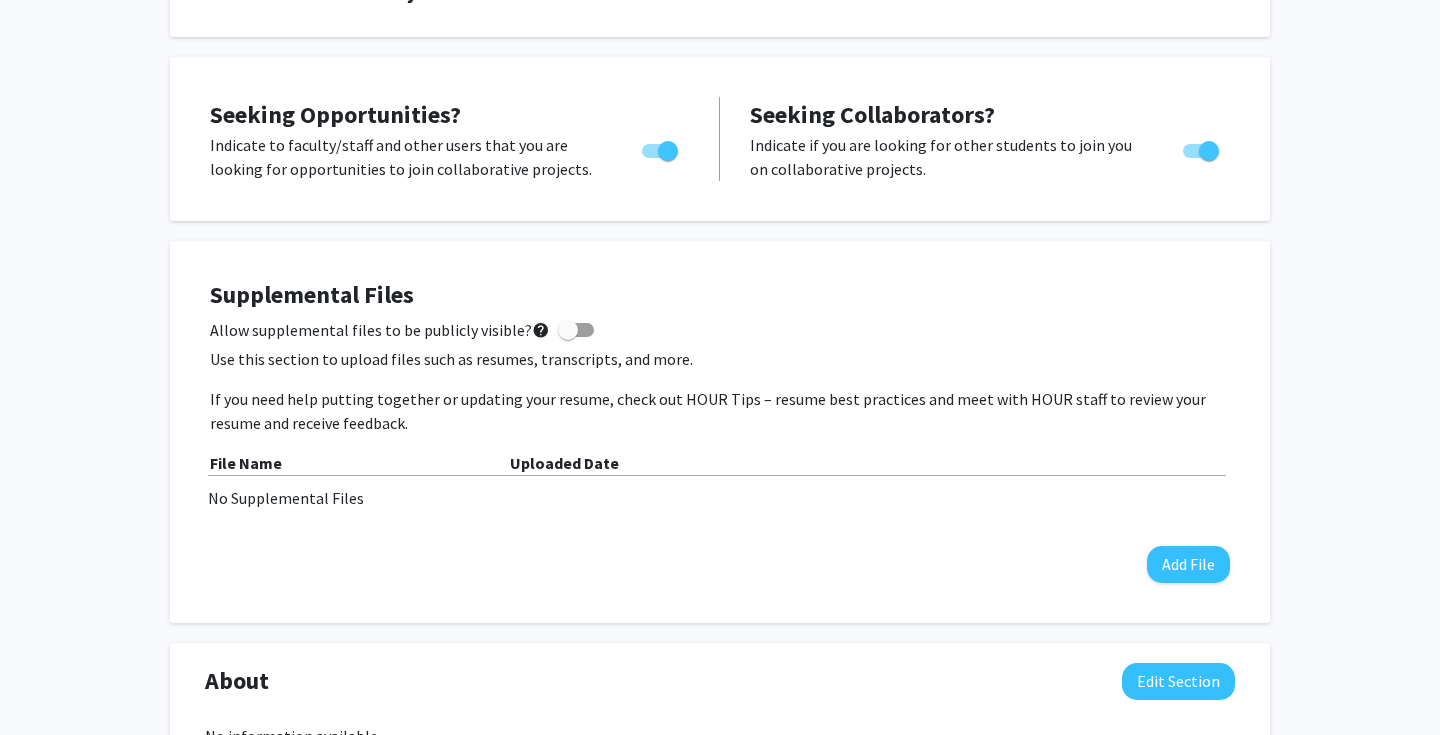 scroll, scrollTop: 340, scrollLeft: 0, axis: vertical 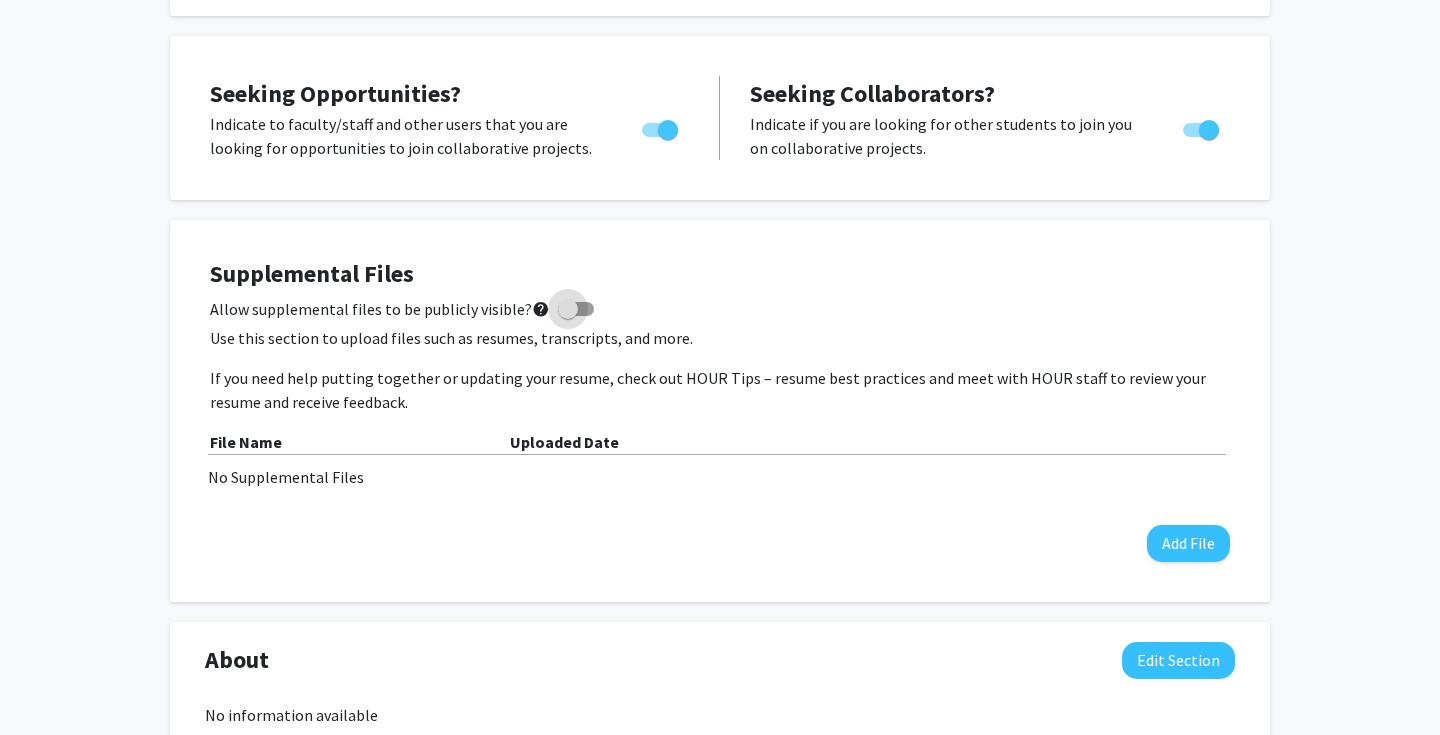 click at bounding box center [568, 309] 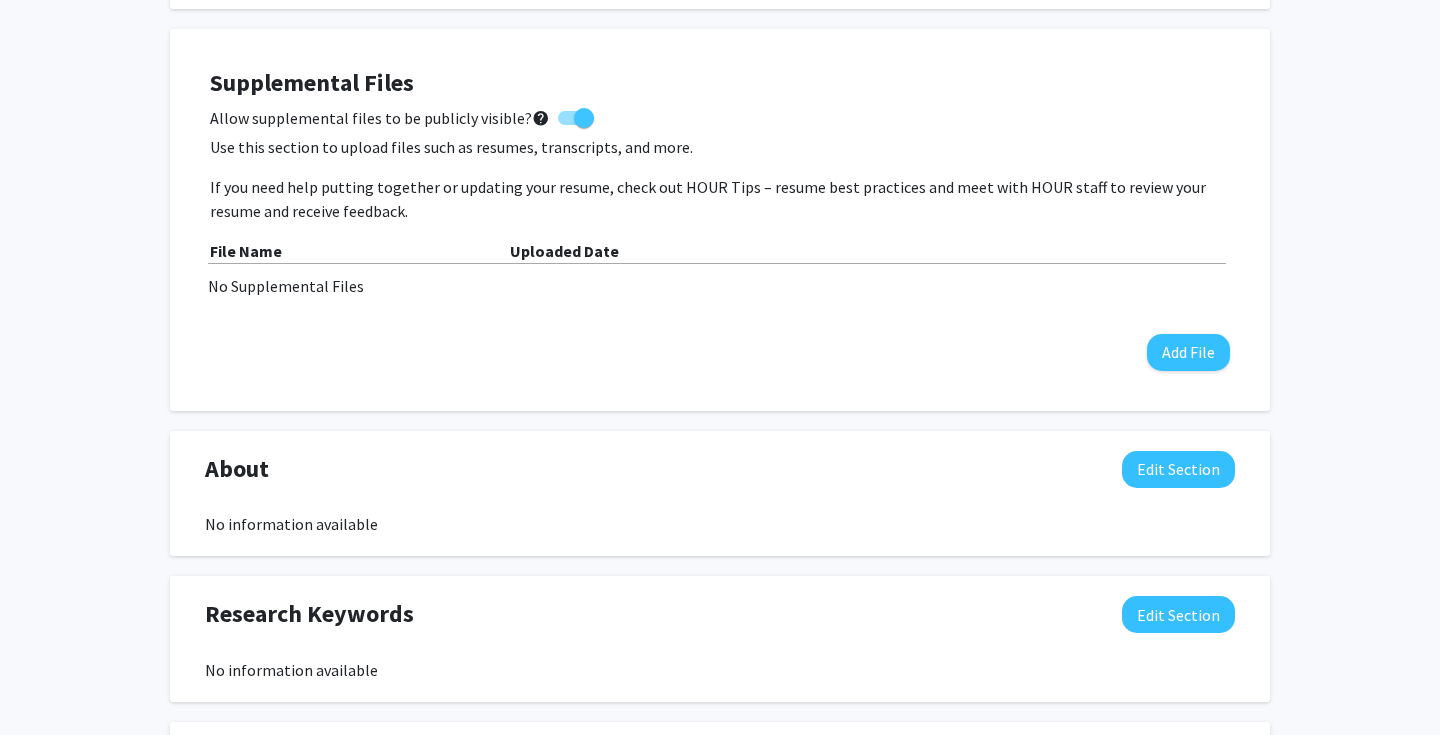scroll, scrollTop: 0, scrollLeft: 0, axis: both 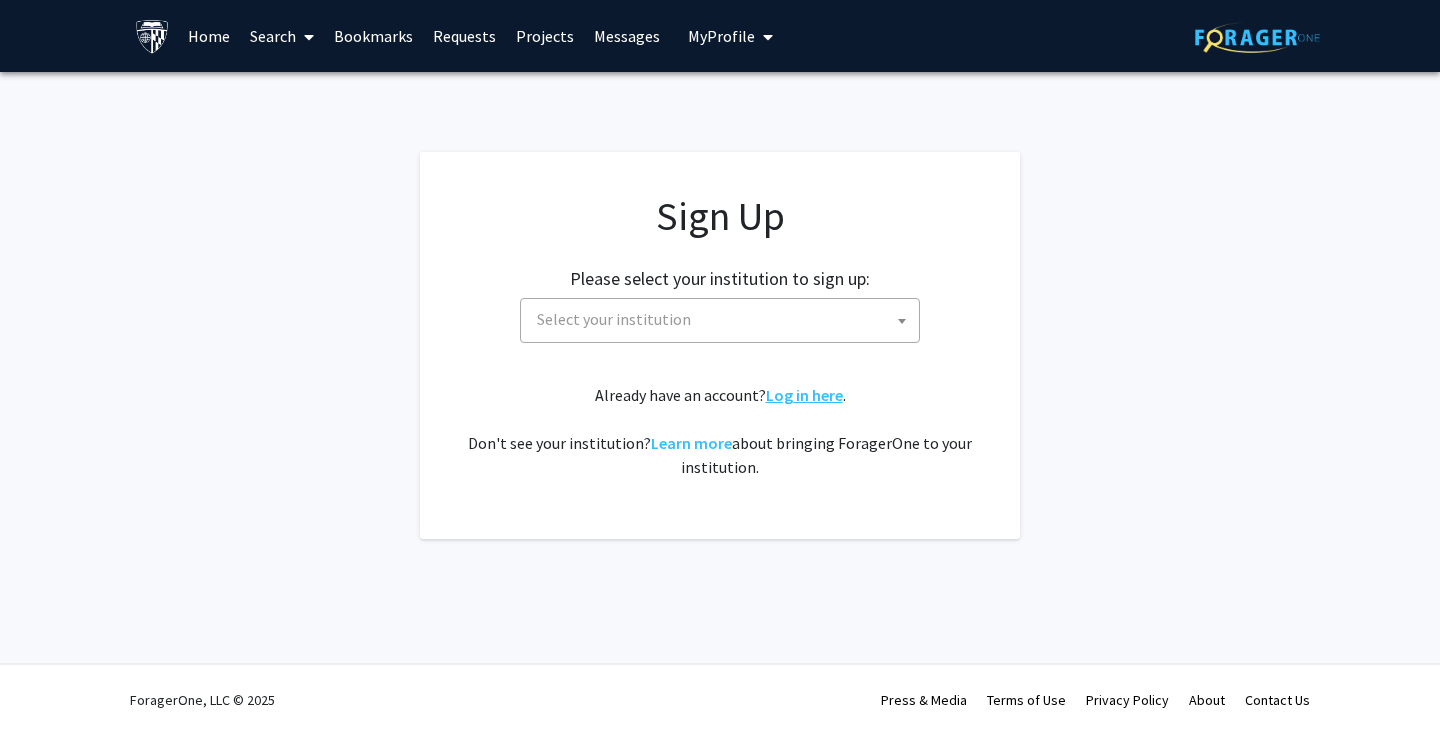 click on "Log in here" 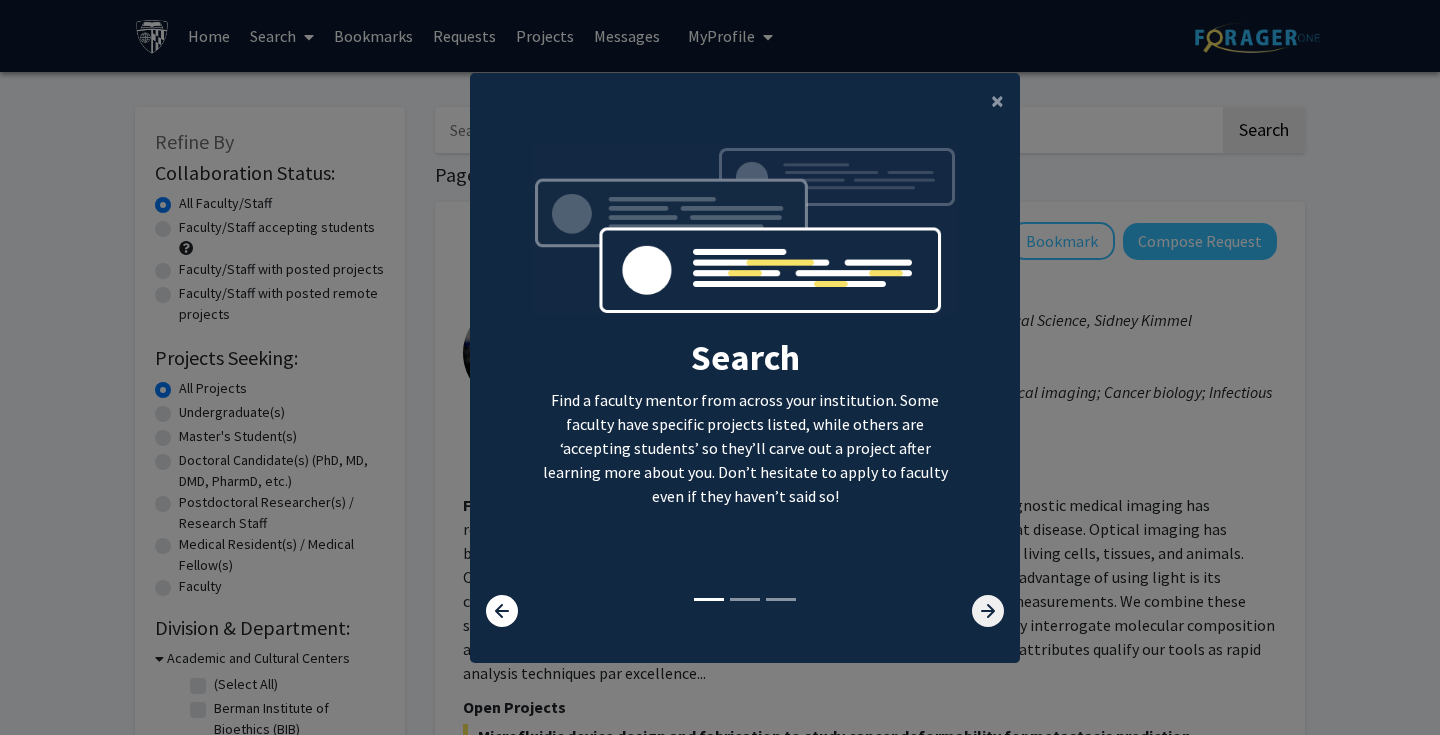 click 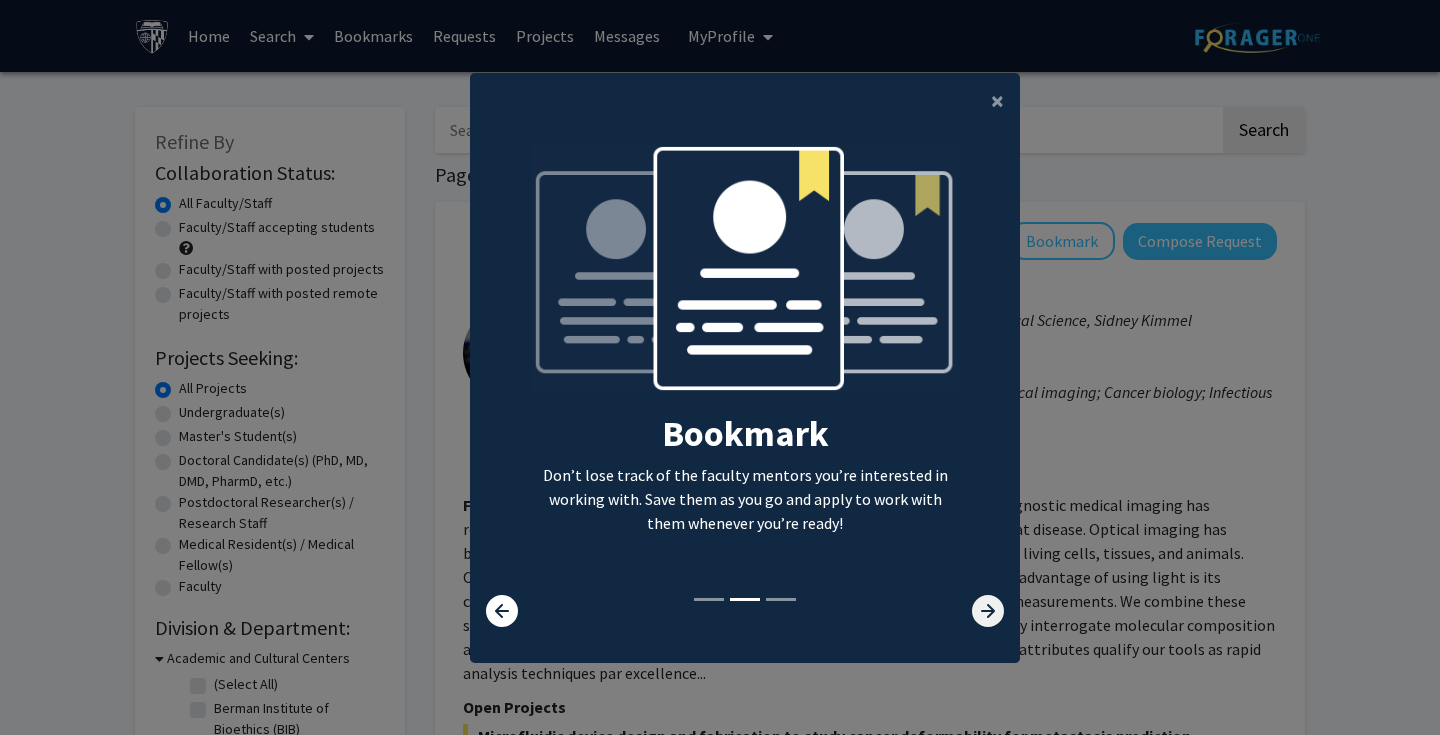 click 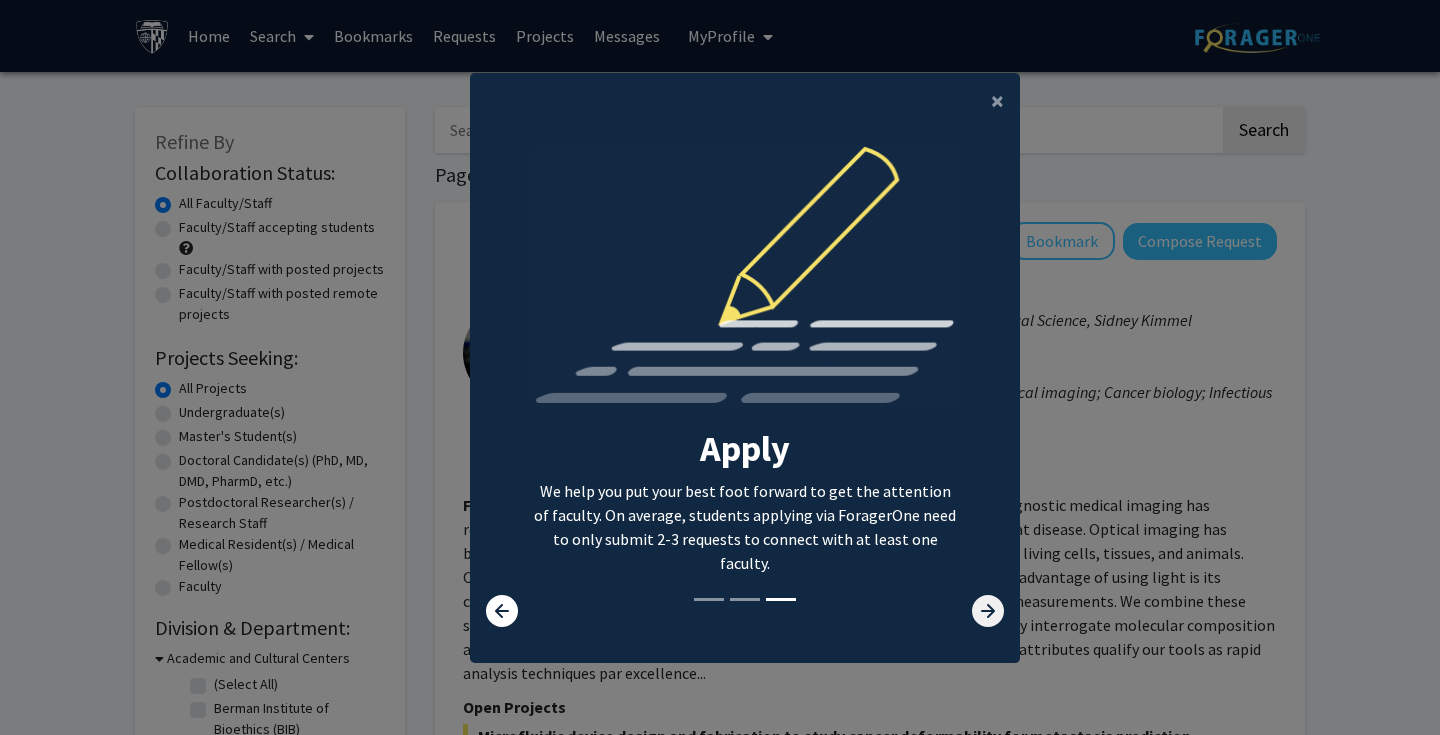 click 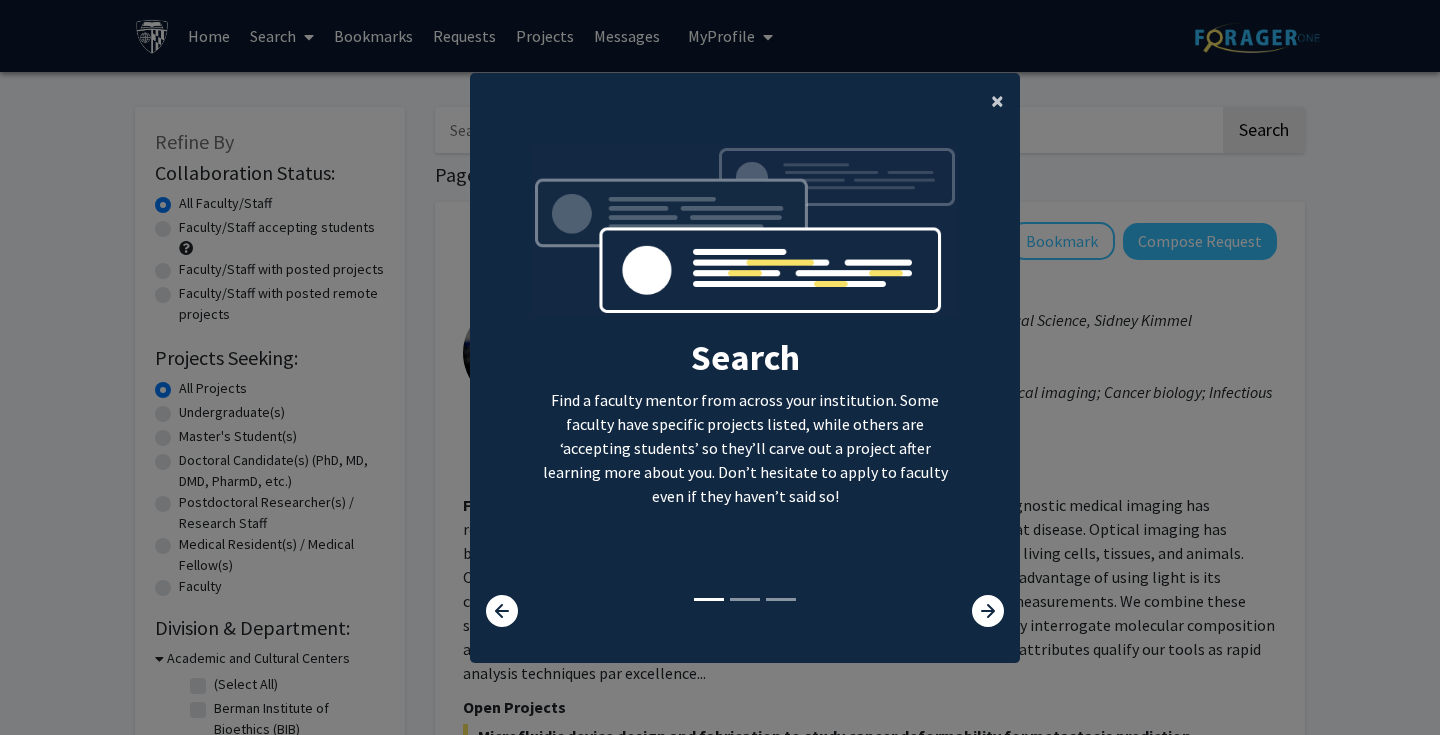 click on "×" 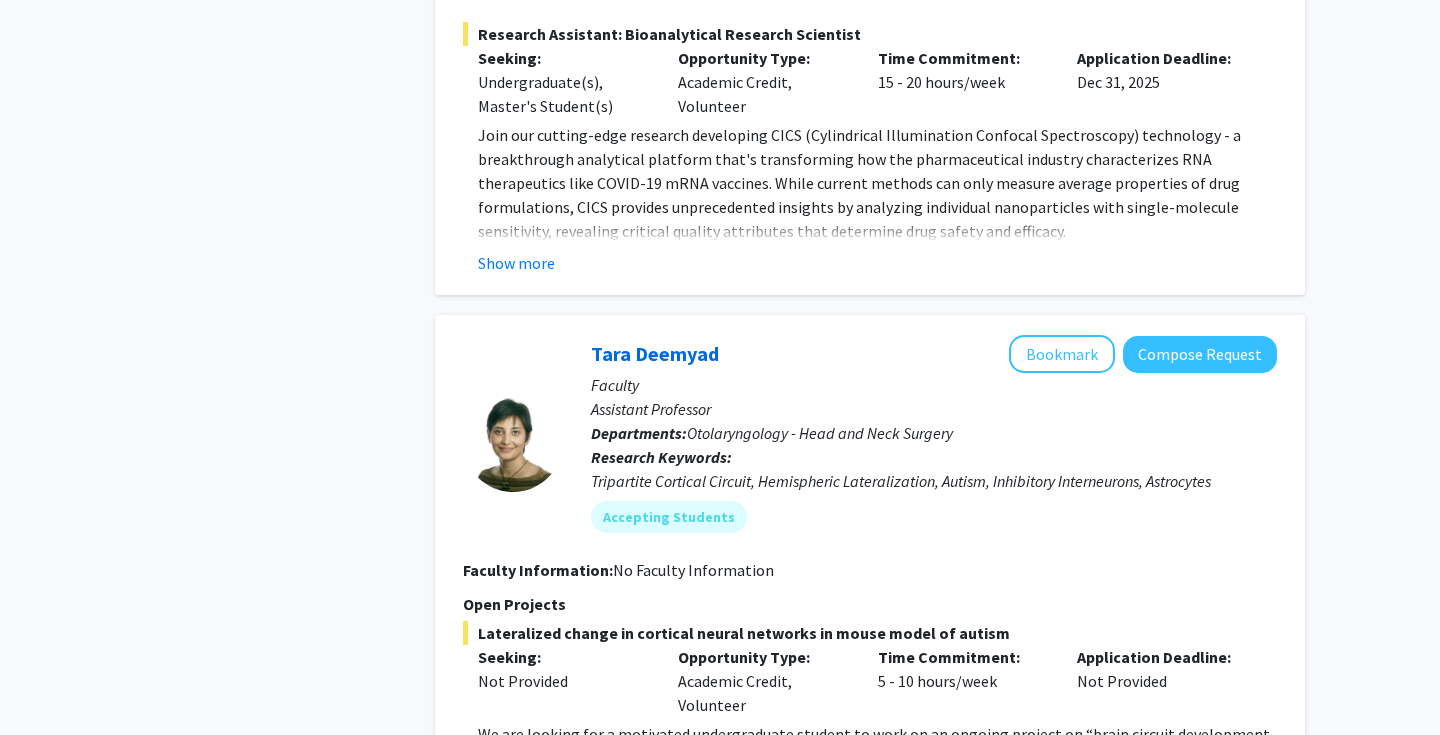scroll, scrollTop: 2269, scrollLeft: 0, axis: vertical 